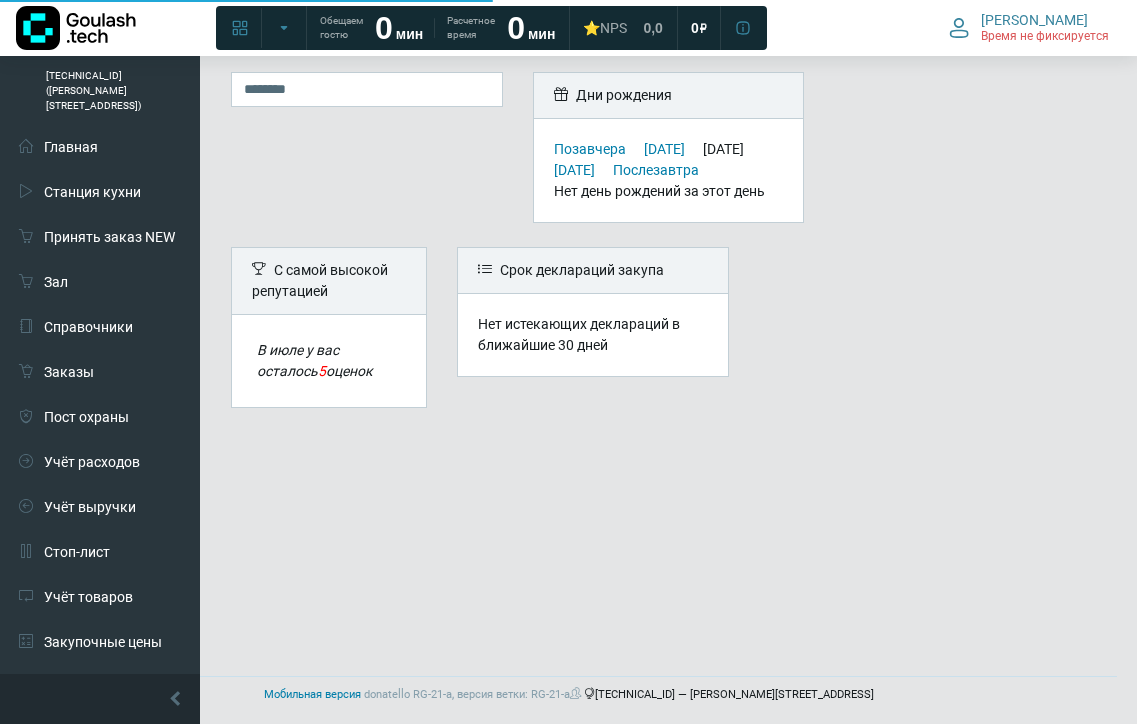 scroll, scrollTop: 0, scrollLeft: 0, axis: both 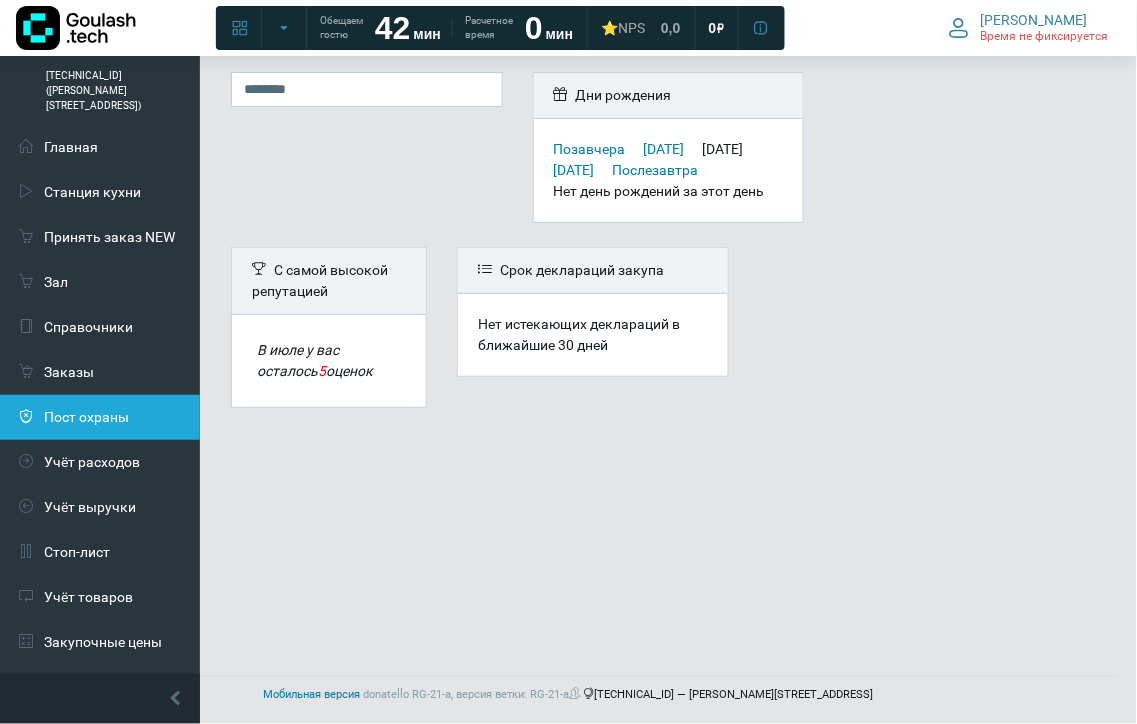 click on "Пост охраны" at bounding box center (100, 417) 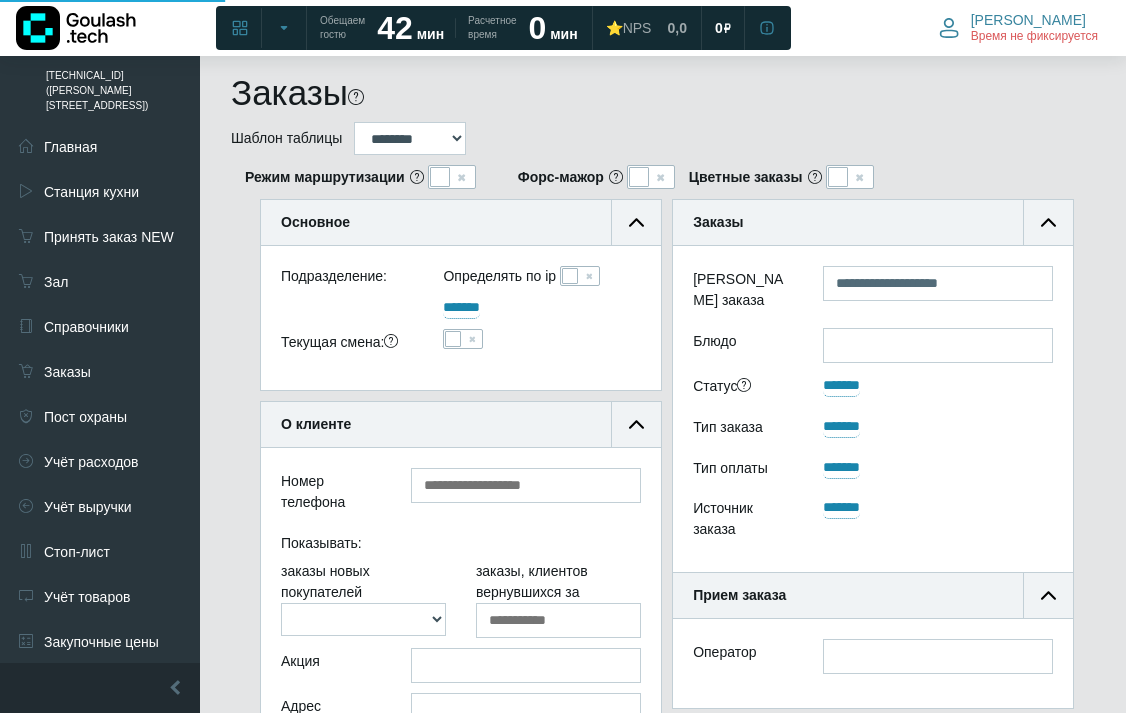 scroll, scrollTop: 0, scrollLeft: 0, axis: both 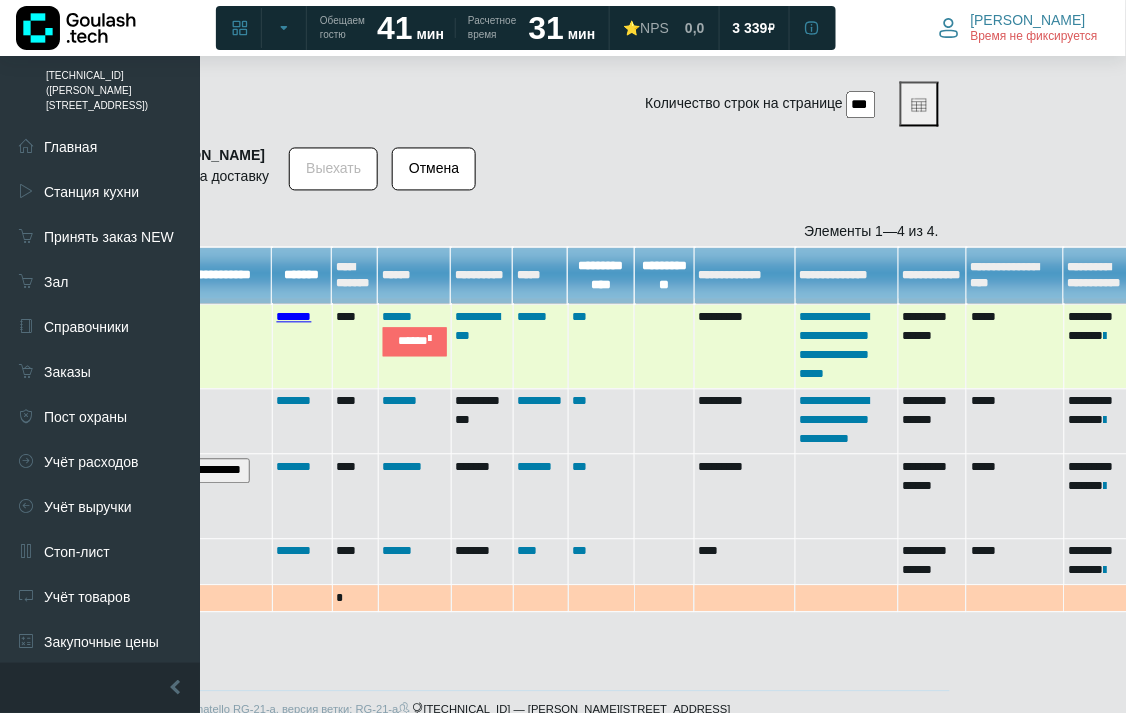 click on "*******" at bounding box center [294, 317] 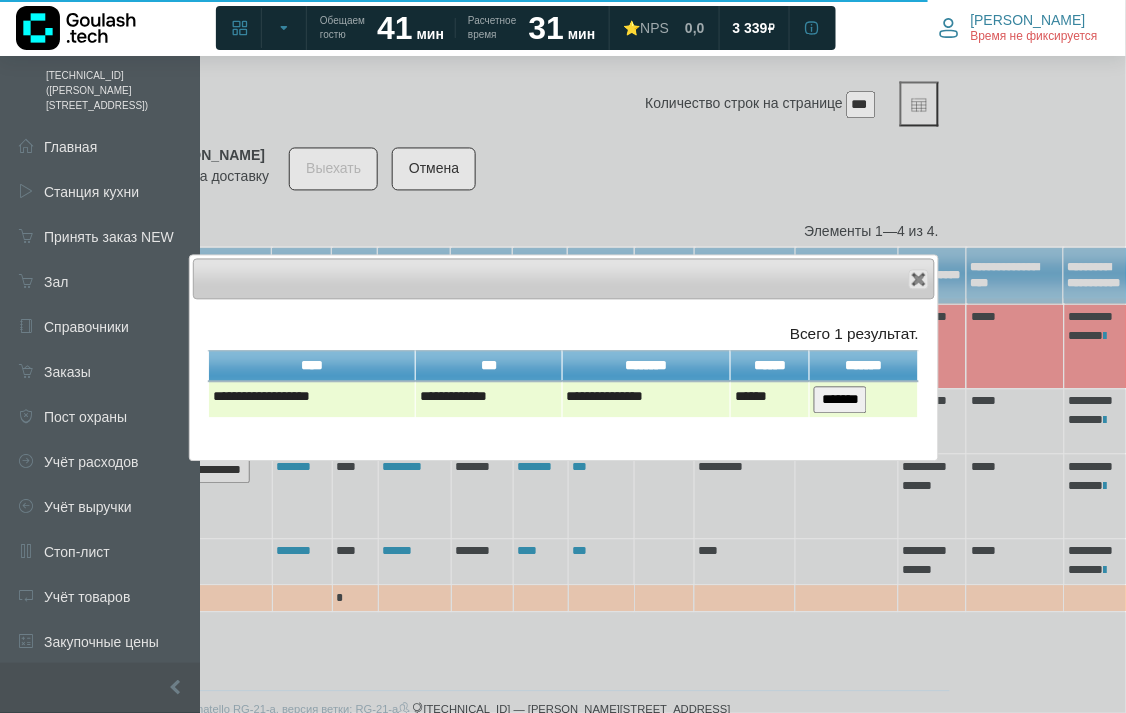 click on "*******" at bounding box center [840, 400] 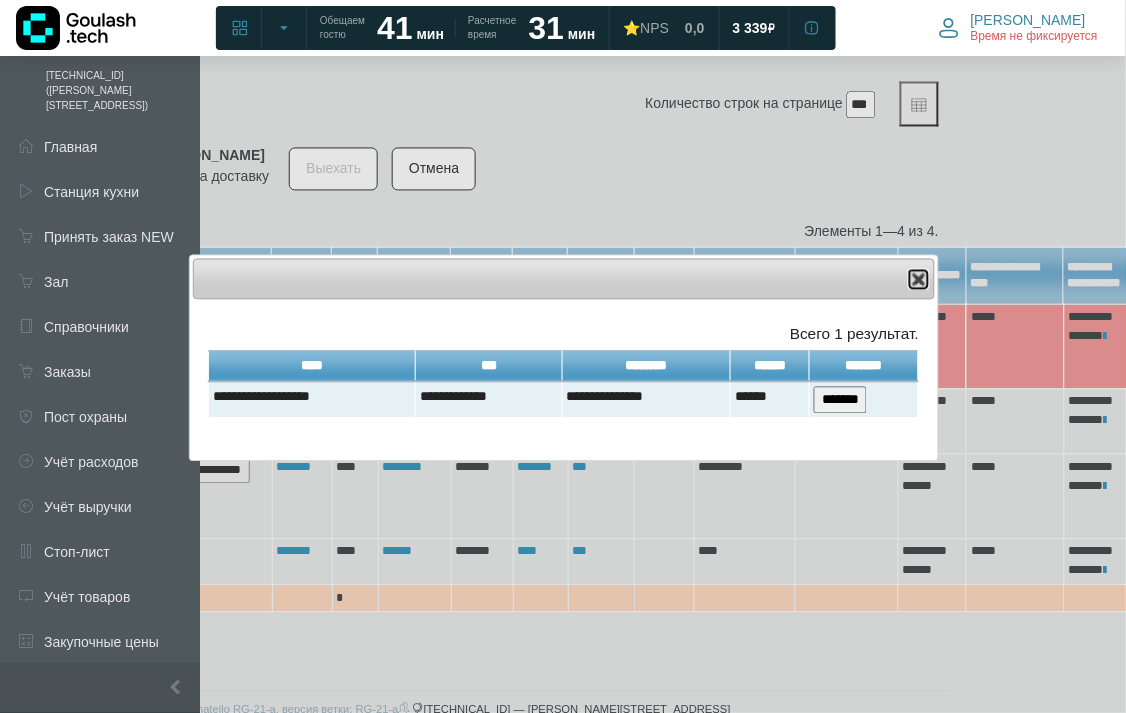 click at bounding box center (919, 280) 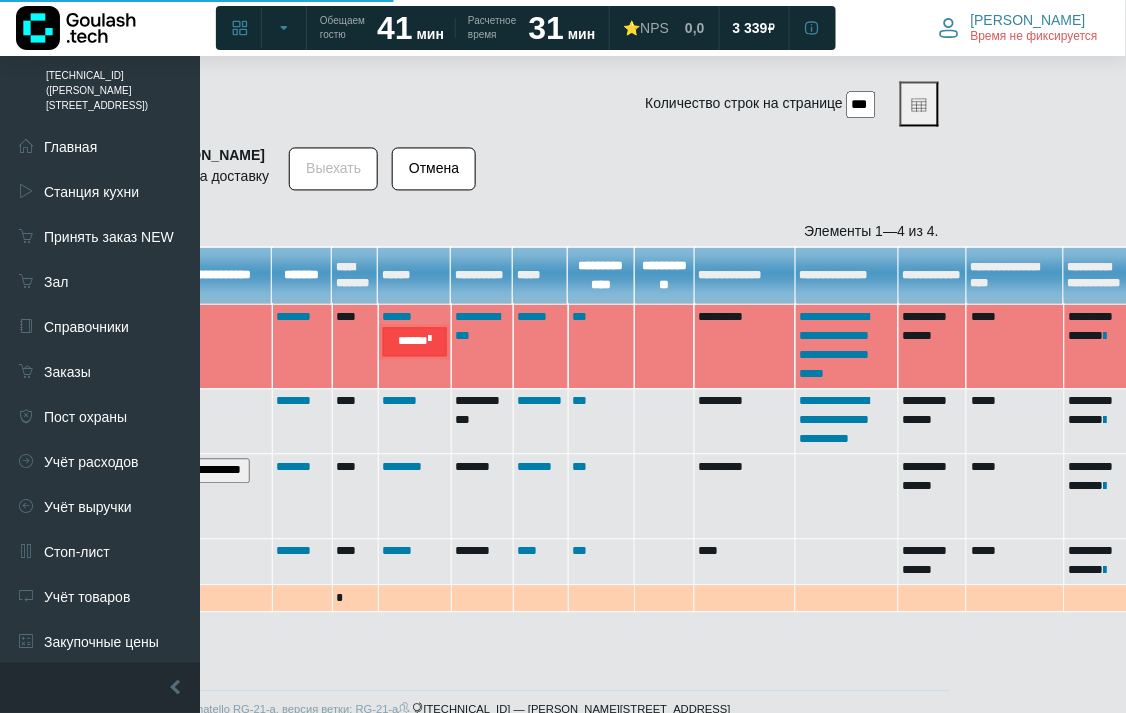 click at bounding box center (429, 340) 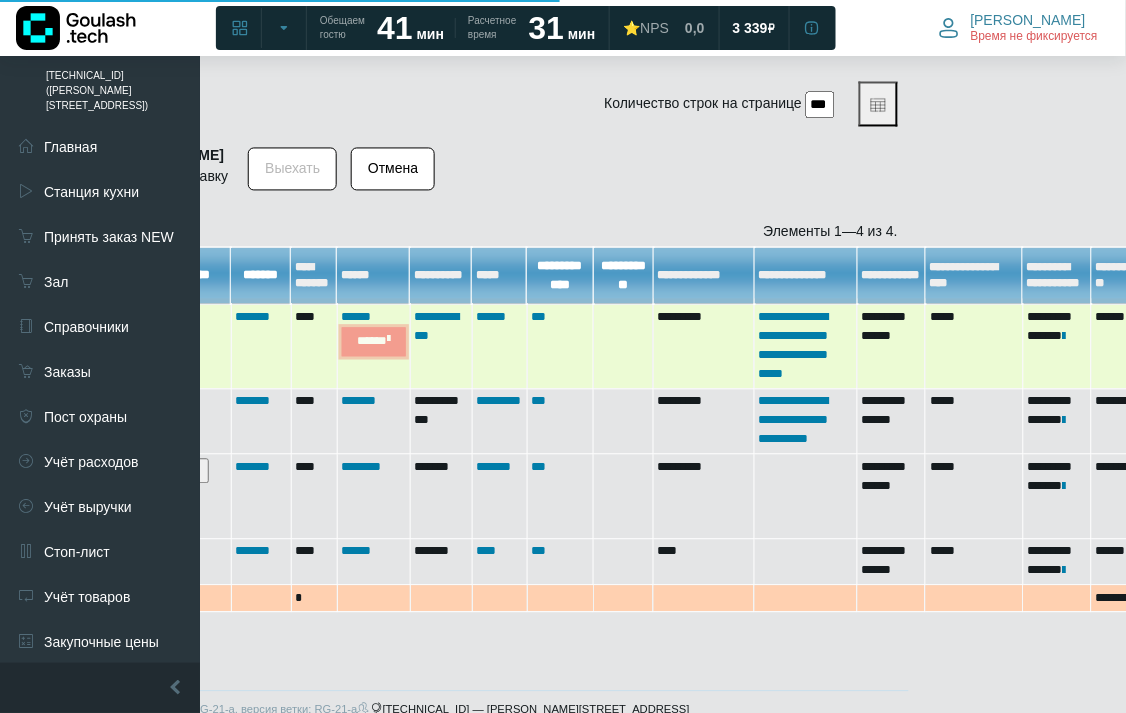 scroll, scrollTop: 787, scrollLeft: 204, axis: both 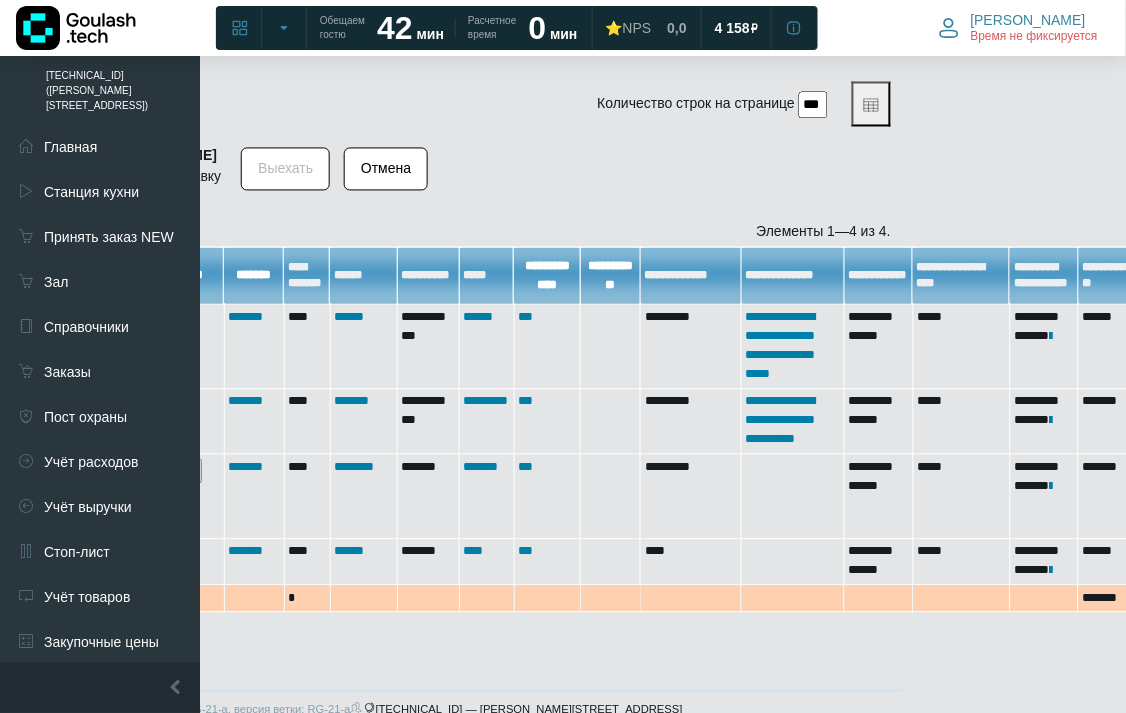 click on "Дашборд текущей смены
Швецова 3" at bounding box center [359, -24] 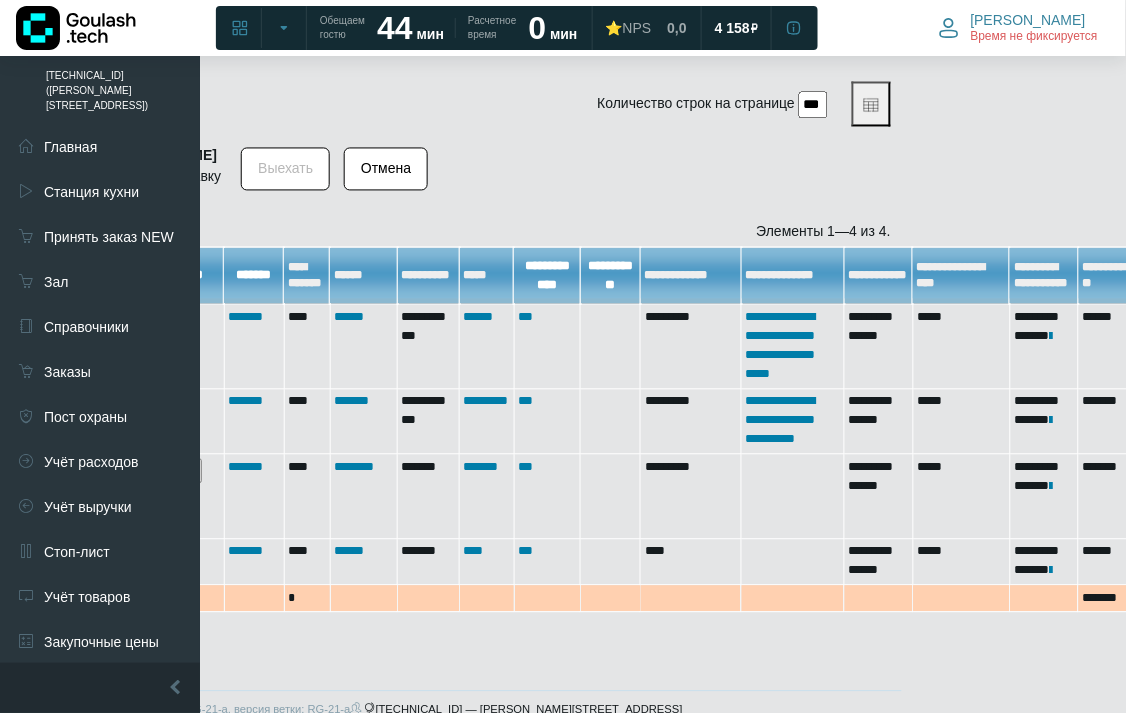 scroll, scrollTop: 811, scrollLeft: 204, axis: both 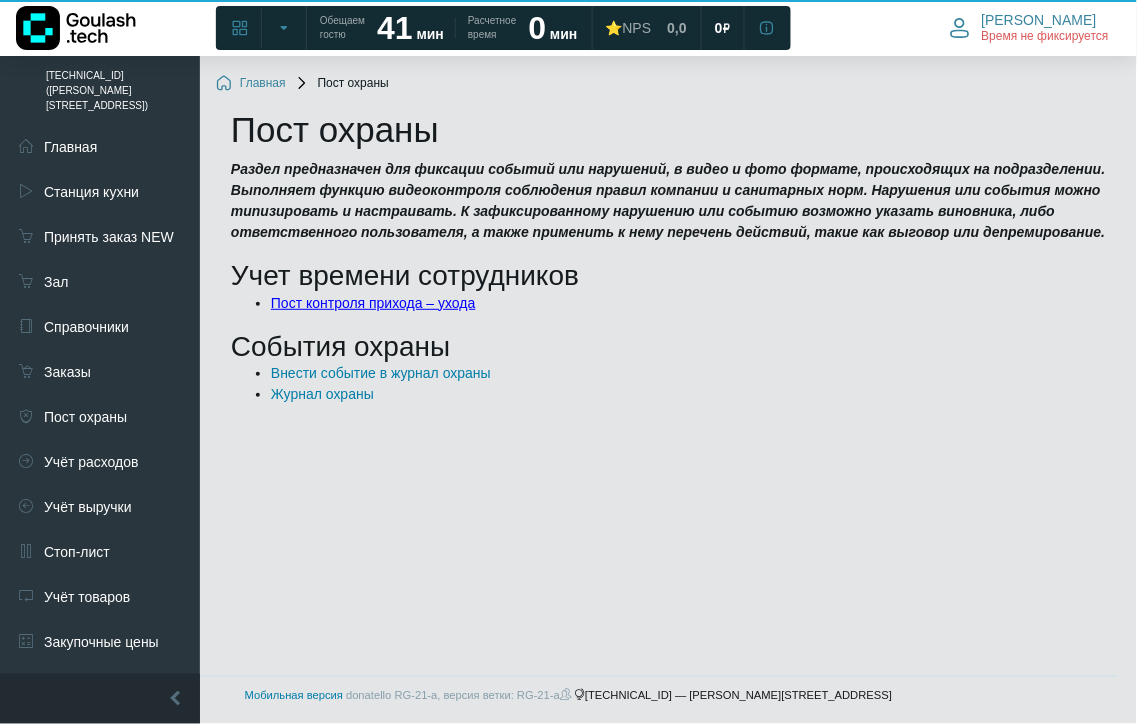 click on "Пост контроля прихода – ухода" at bounding box center [373, 303] 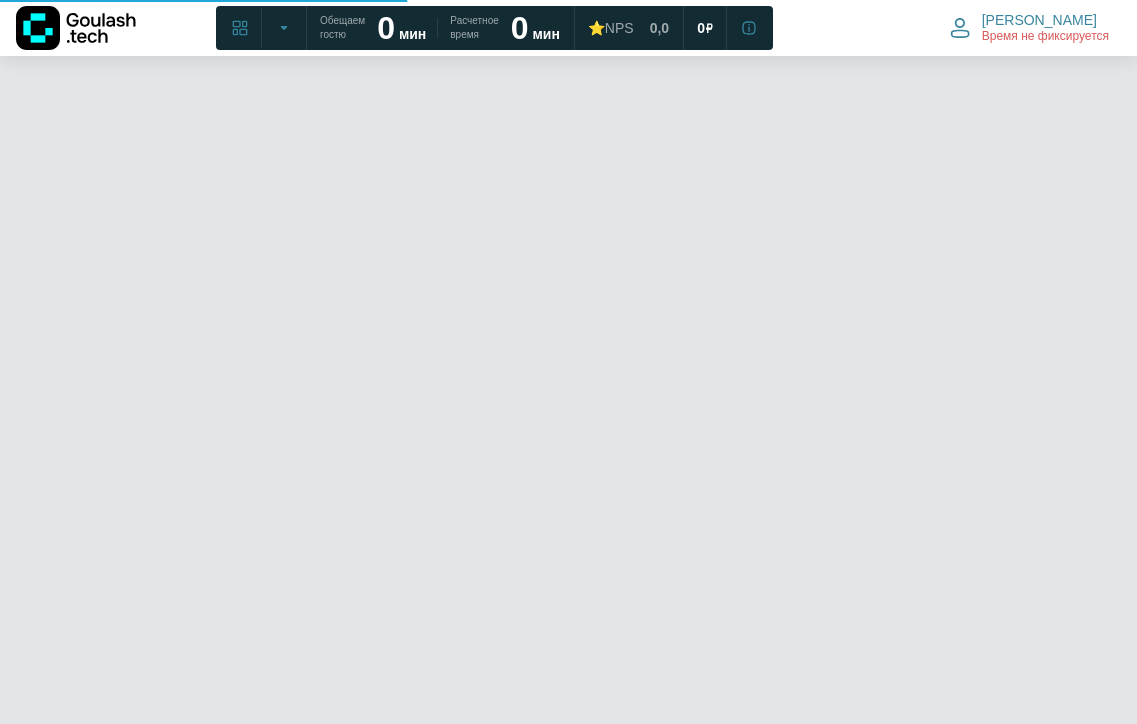 scroll, scrollTop: 0, scrollLeft: 0, axis: both 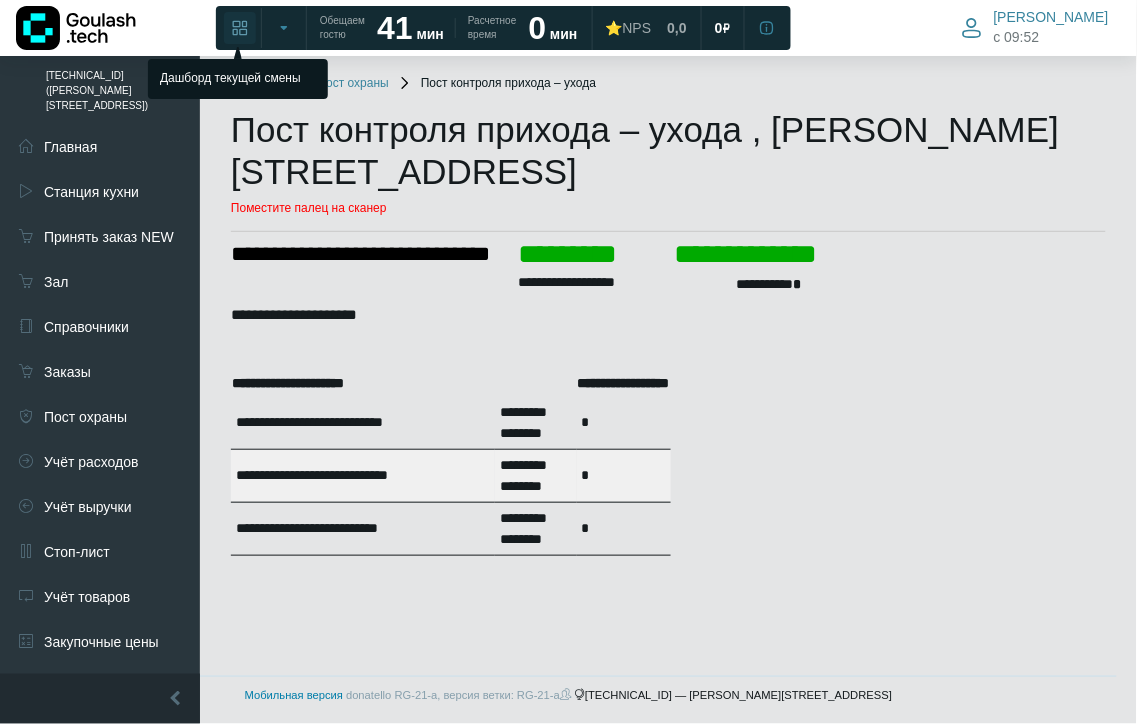 click 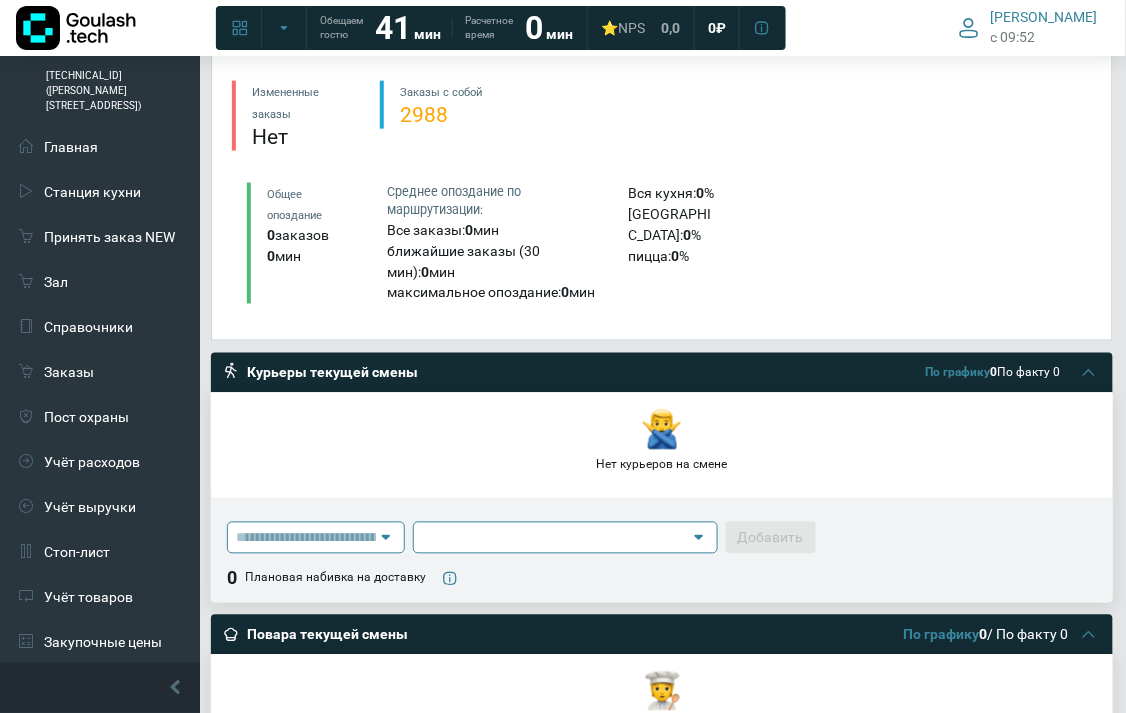 scroll, scrollTop: 222, scrollLeft: 0, axis: vertical 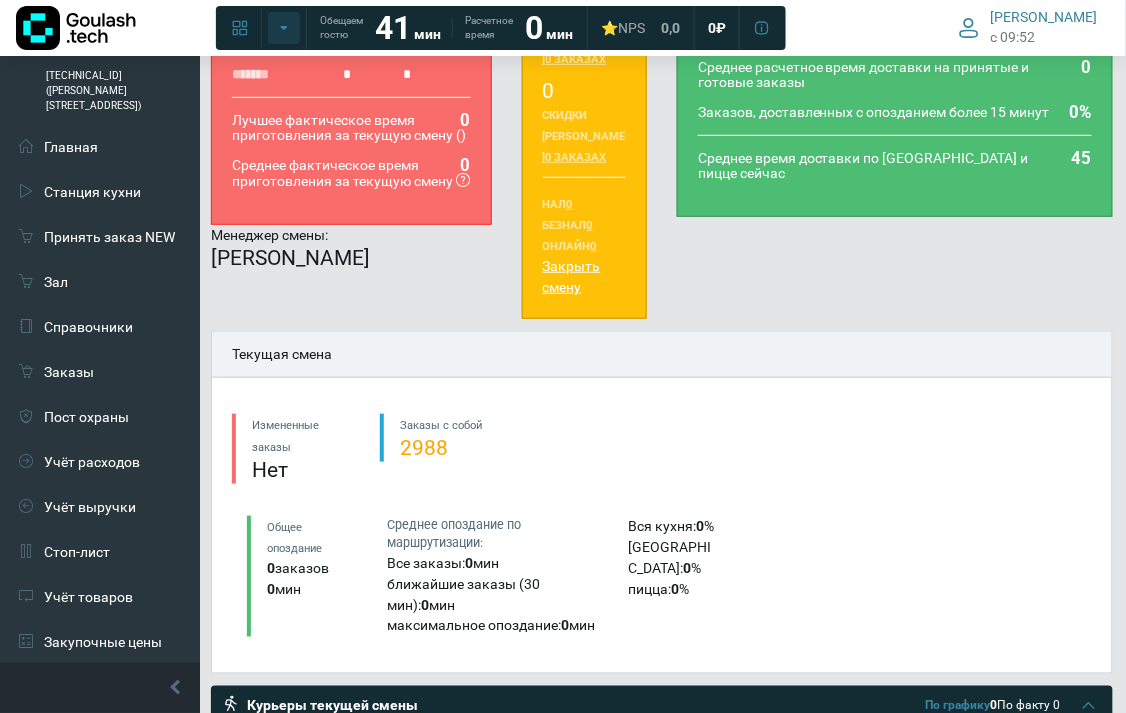 click 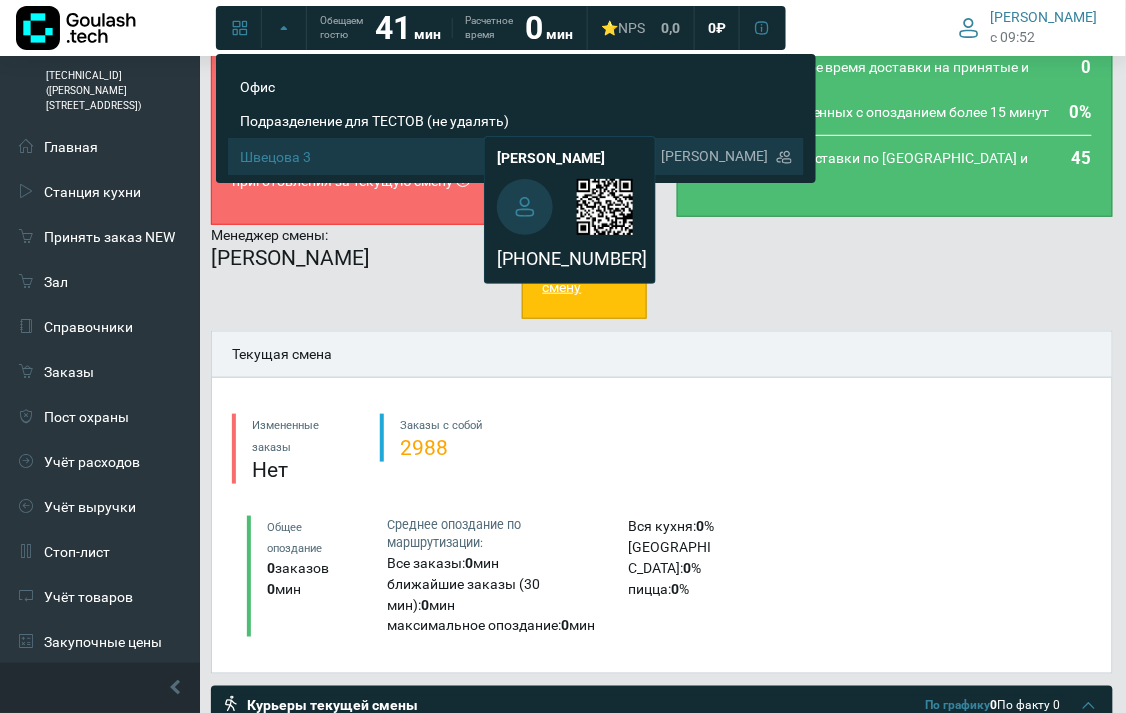 click on "Швецова 3" at bounding box center [446, 157] 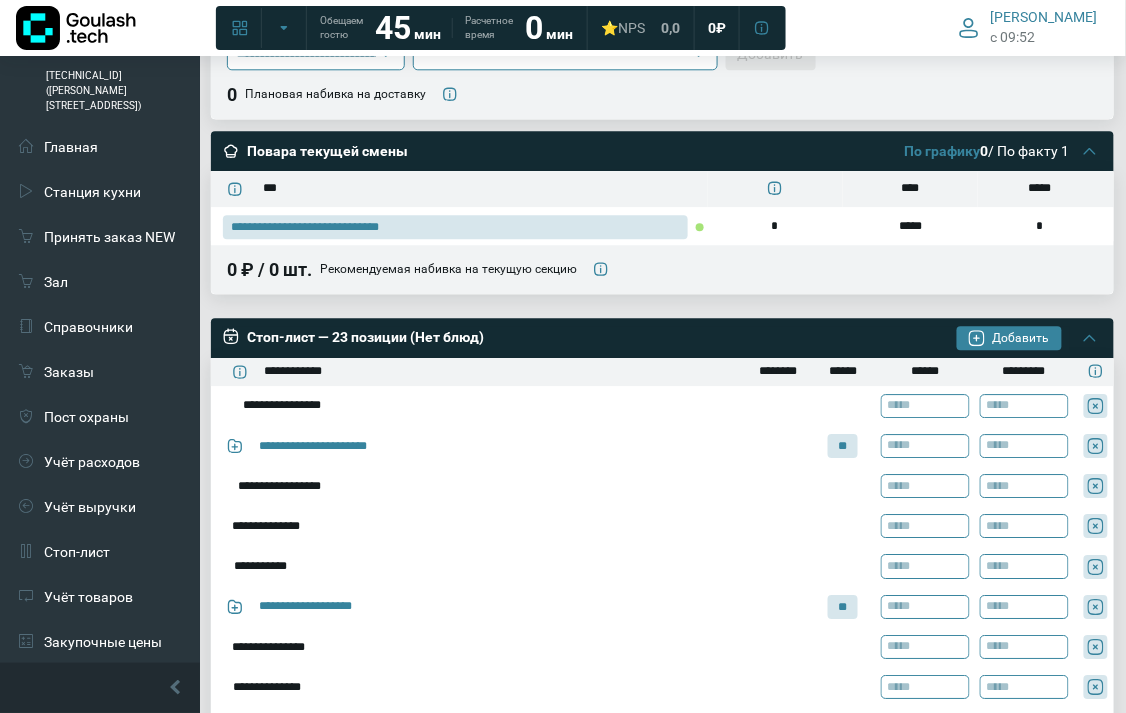 scroll, scrollTop: 666, scrollLeft: 0, axis: vertical 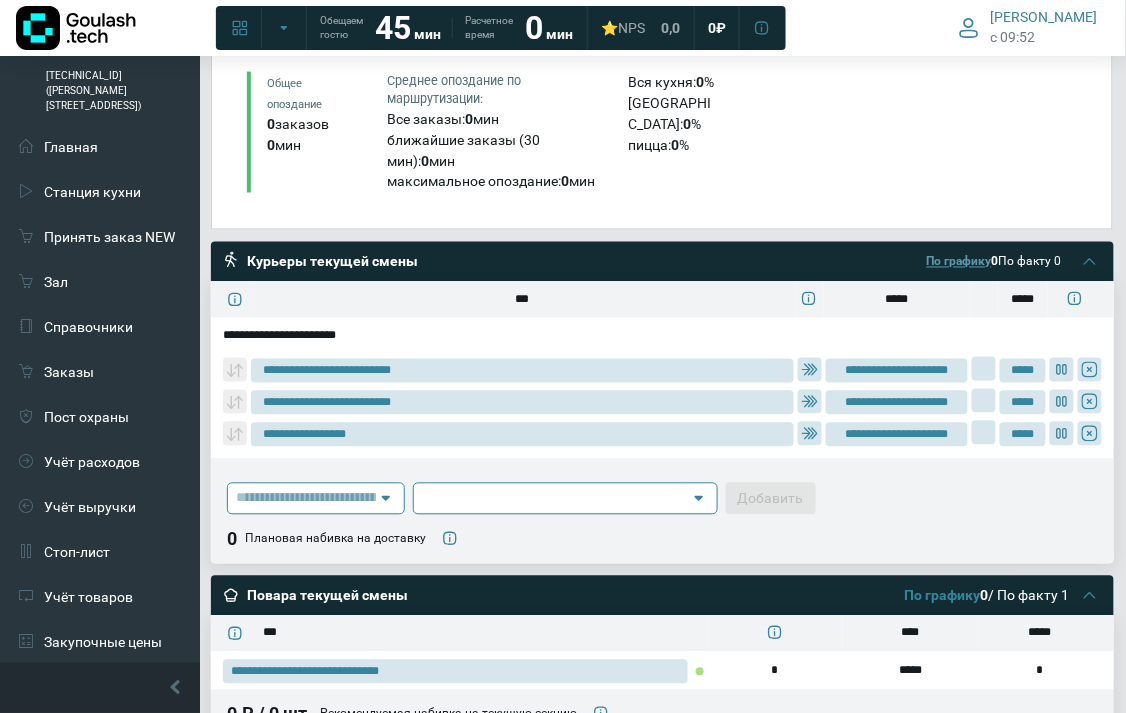 click on "По графику" at bounding box center (959, 262) 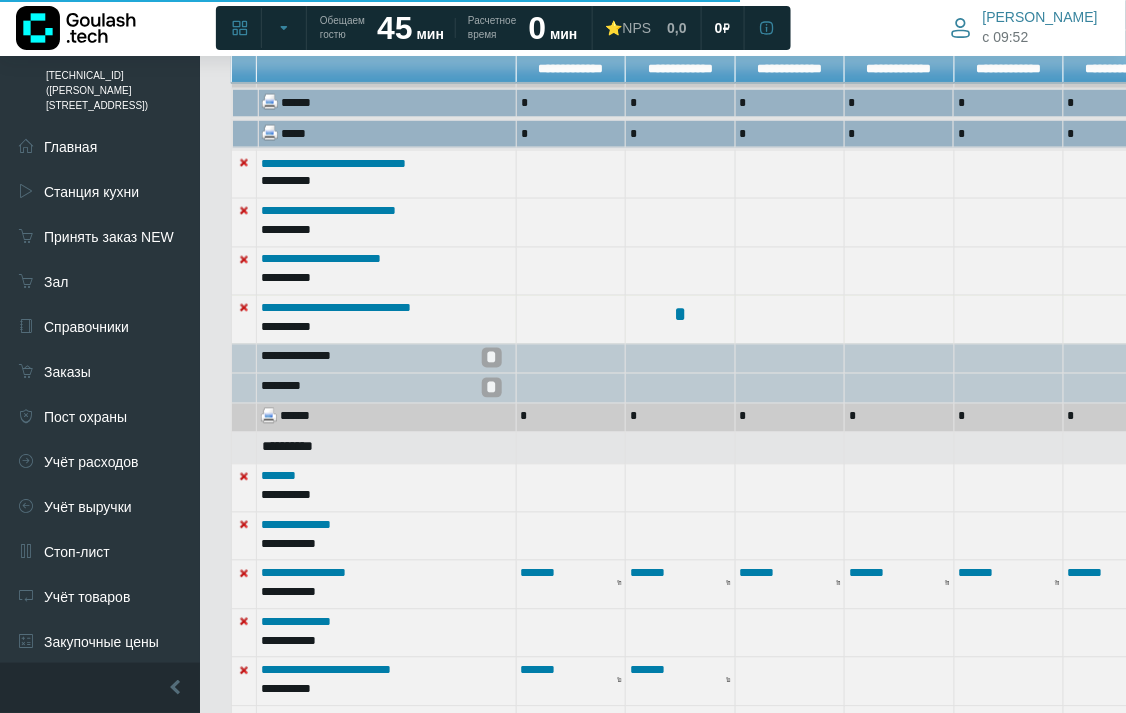 scroll, scrollTop: 1001, scrollLeft: 0, axis: vertical 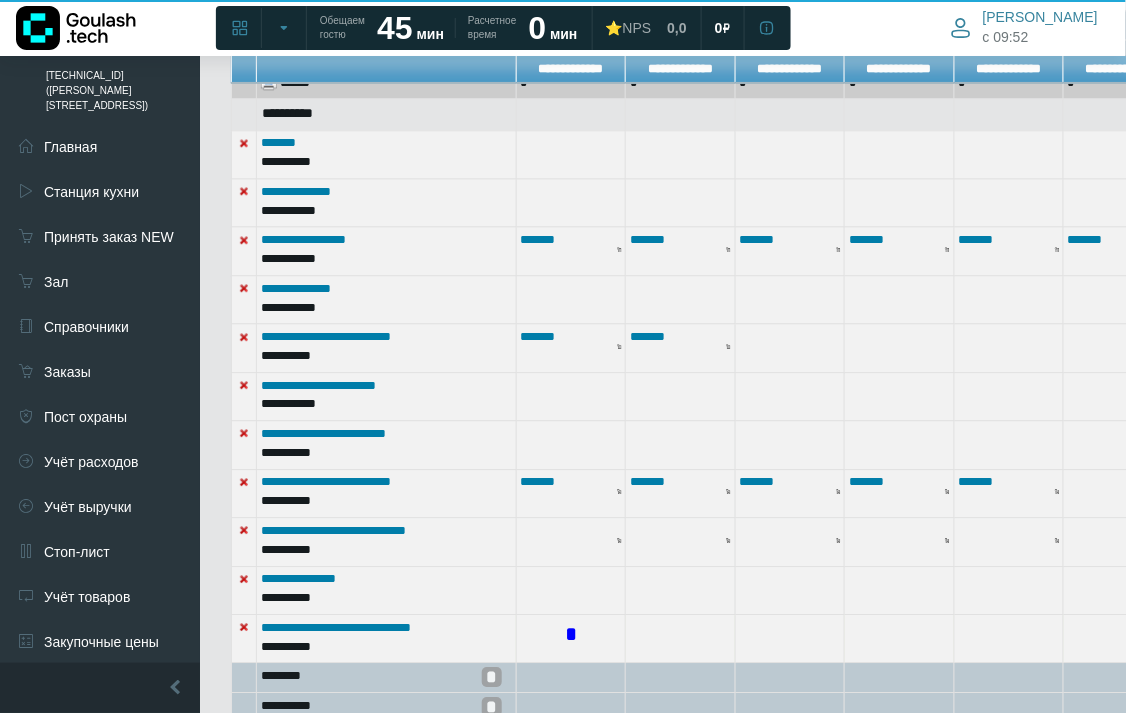 click on "*" at bounding box center (571, 635) 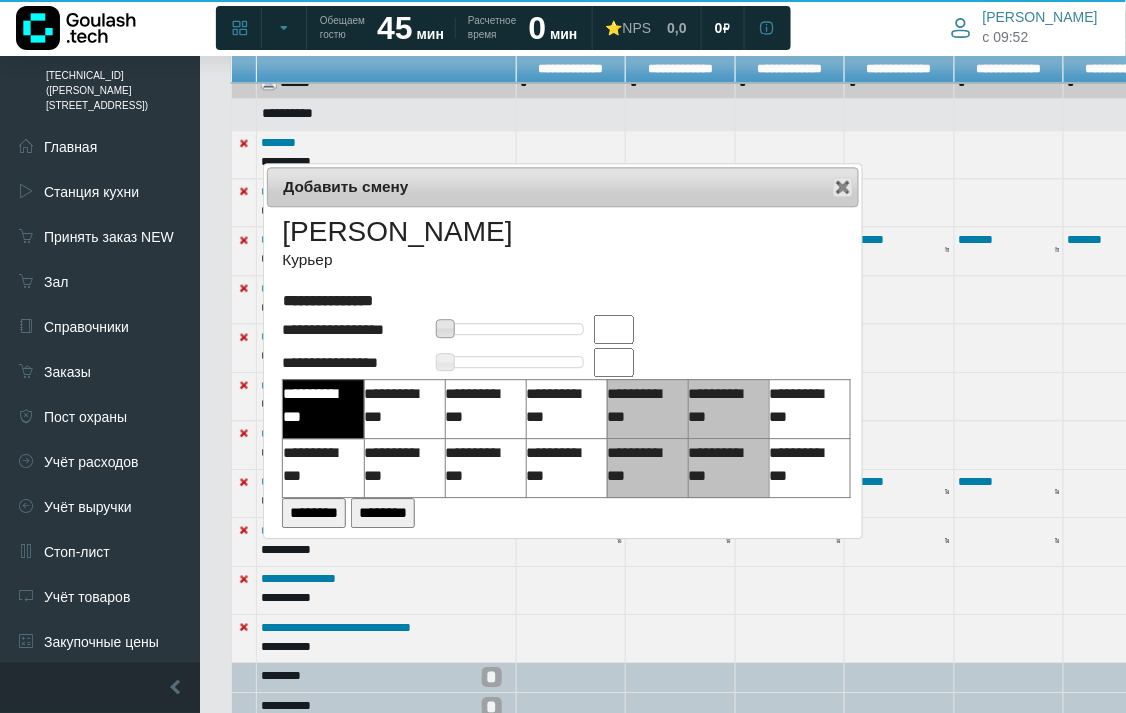 click at bounding box center [614, 329] 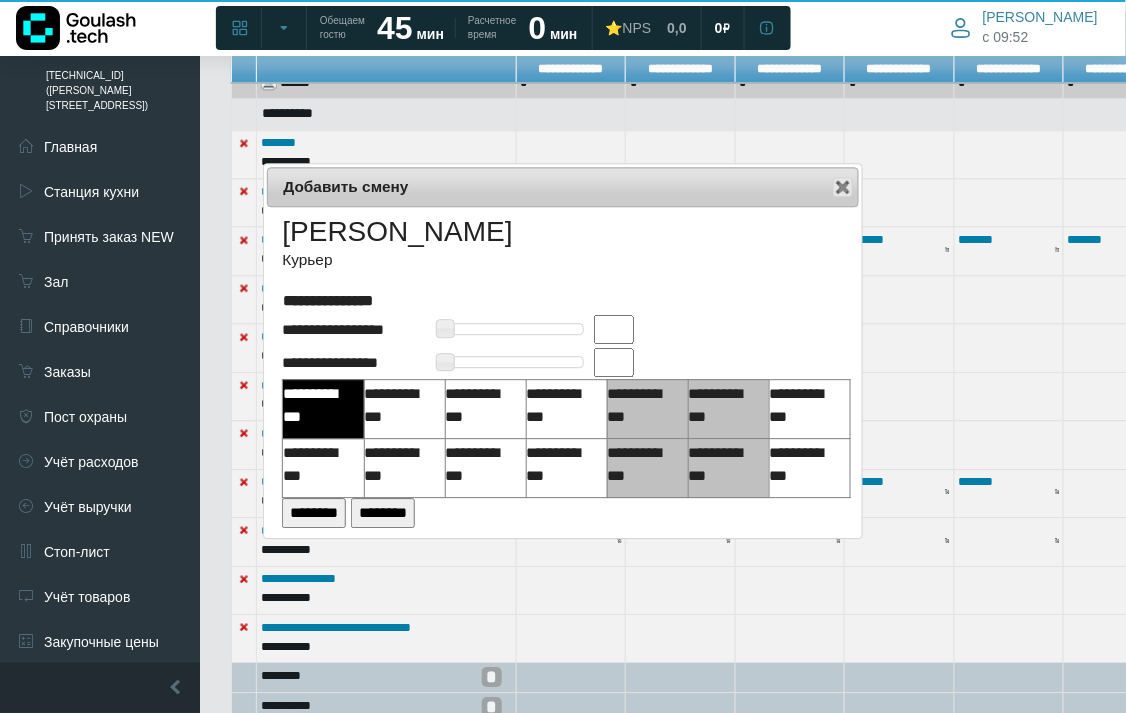 click at bounding box center [614, 329] 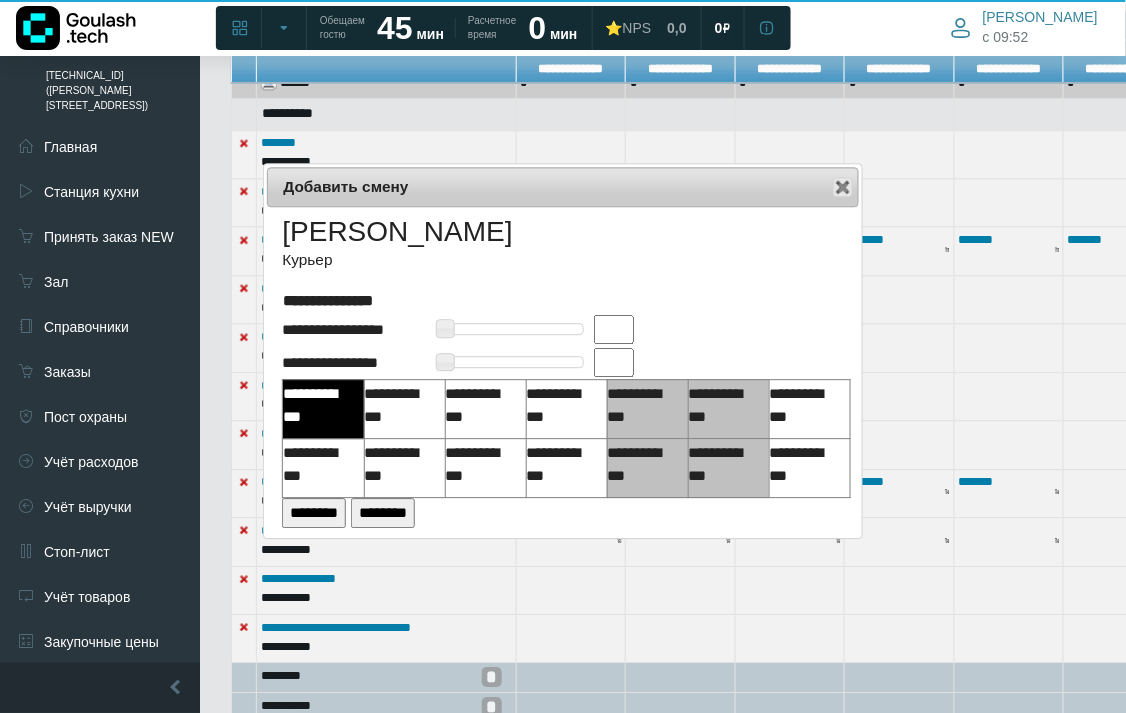 type on "**" 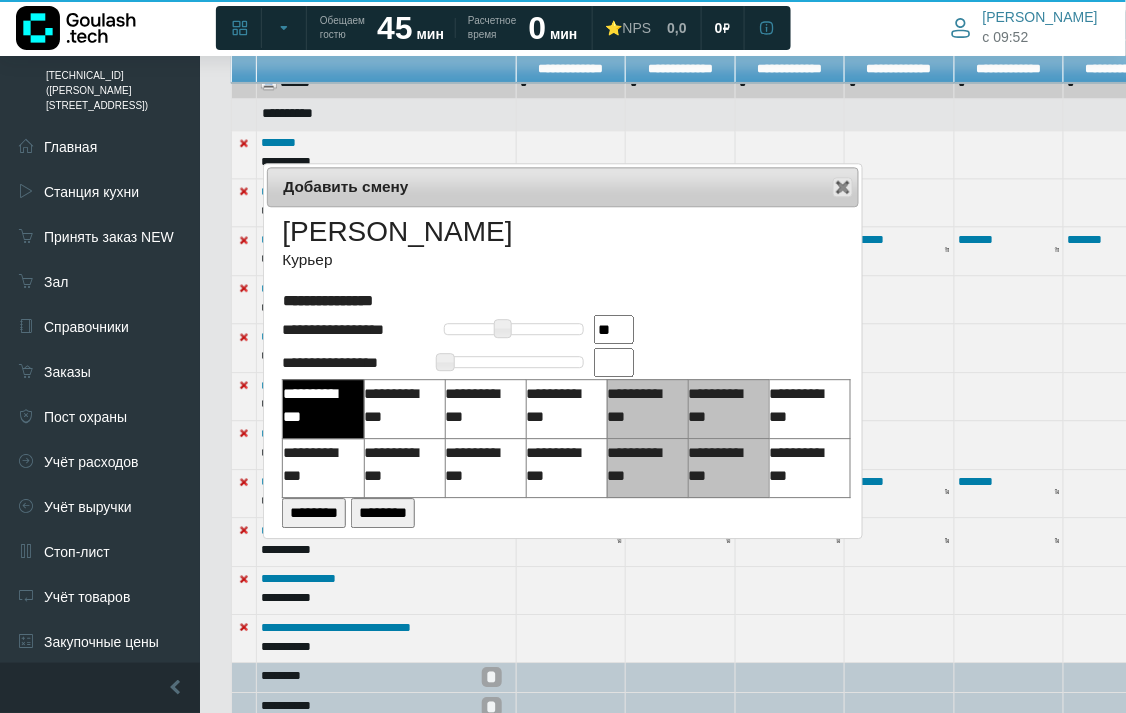 drag, startPoint x: 596, startPoint y: 350, endPoint x: 640, endPoint y: 370, distance: 48.332184 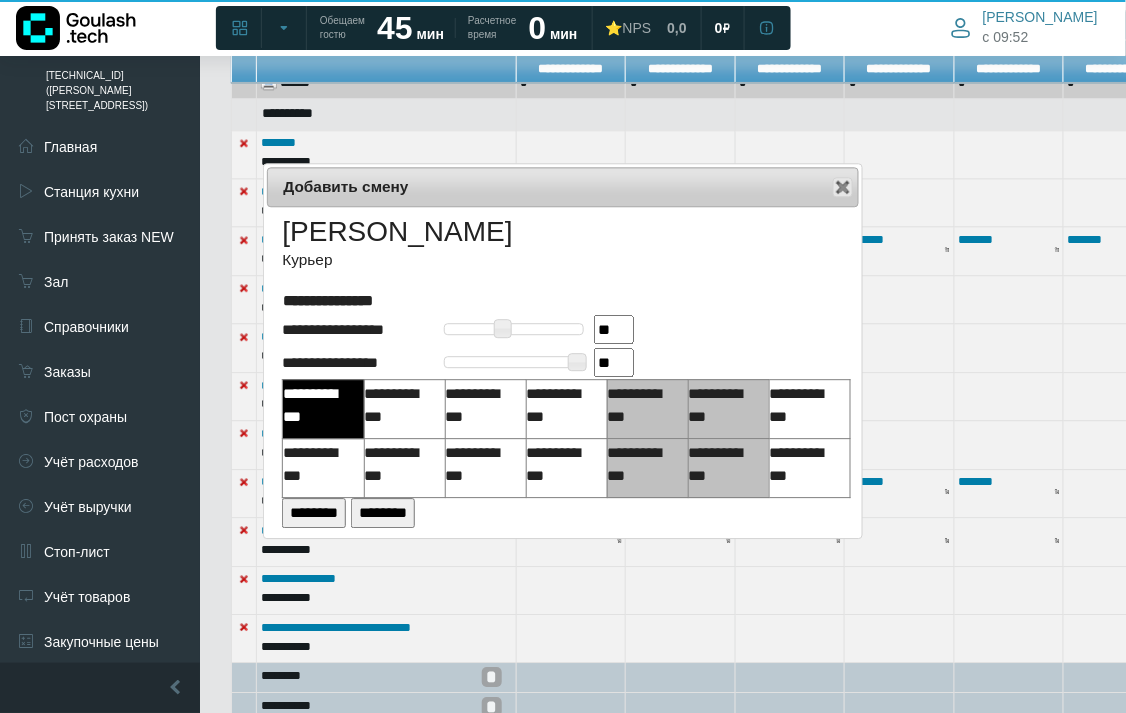 click on "********" at bounding box center [314, 512] 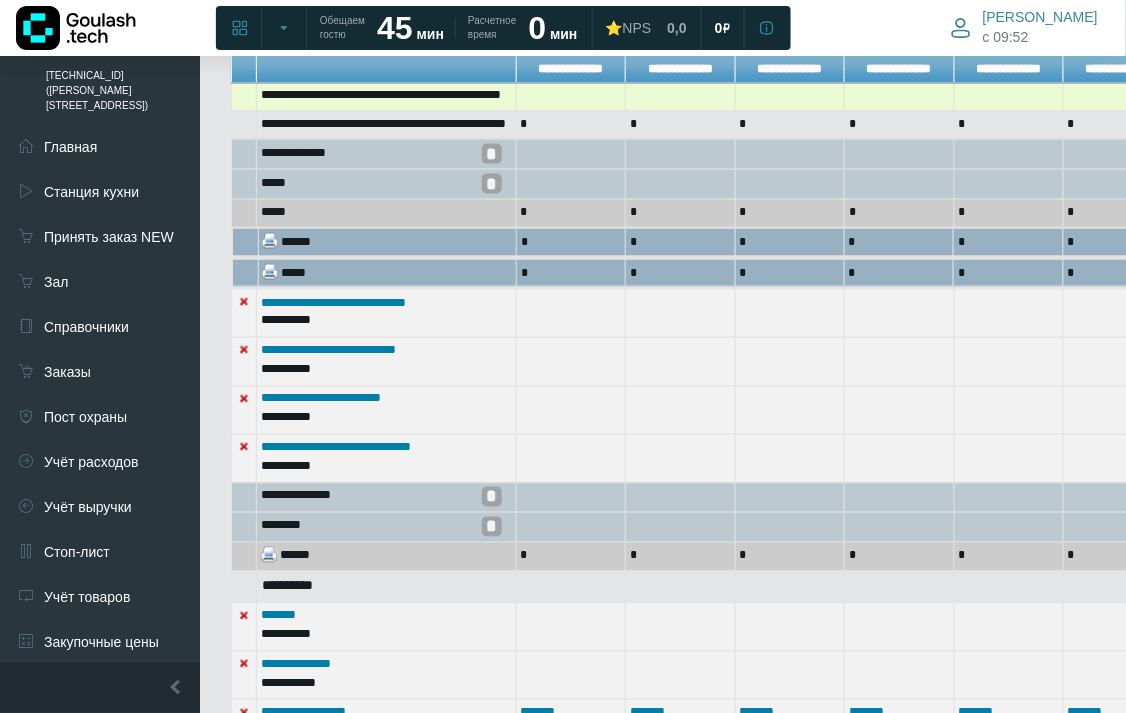 scroll, scrollTop: 417, scrollLeft: 0, axis: vertical 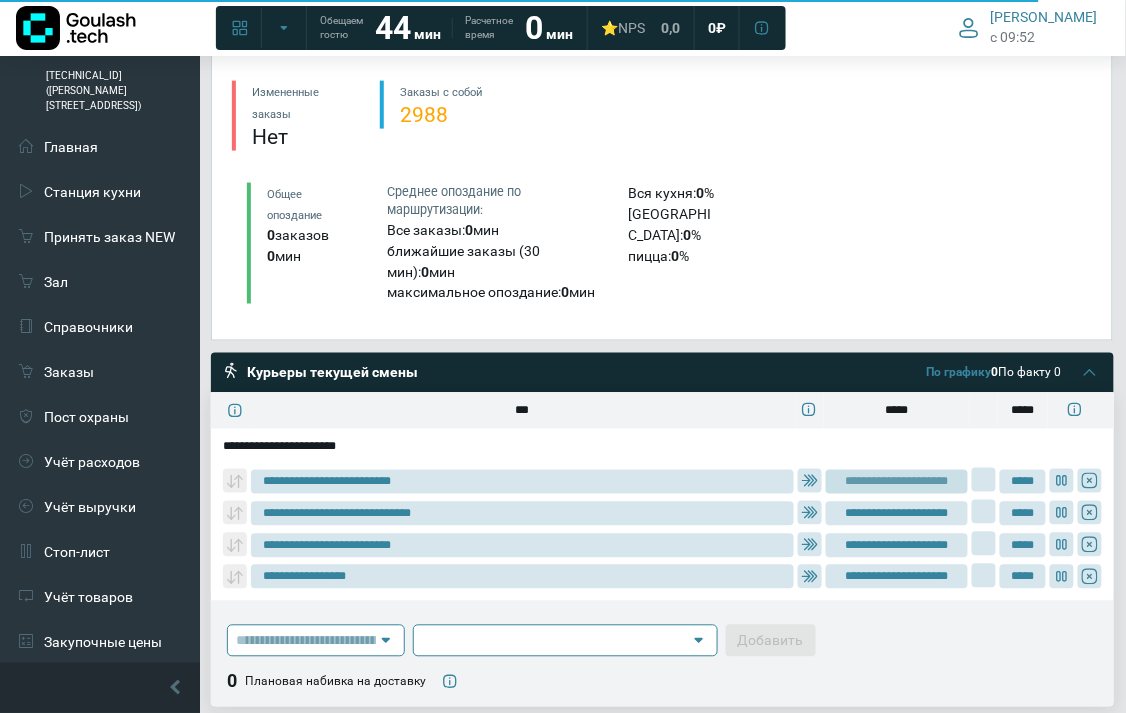 click on "**********" at bounding box center (897, 482) 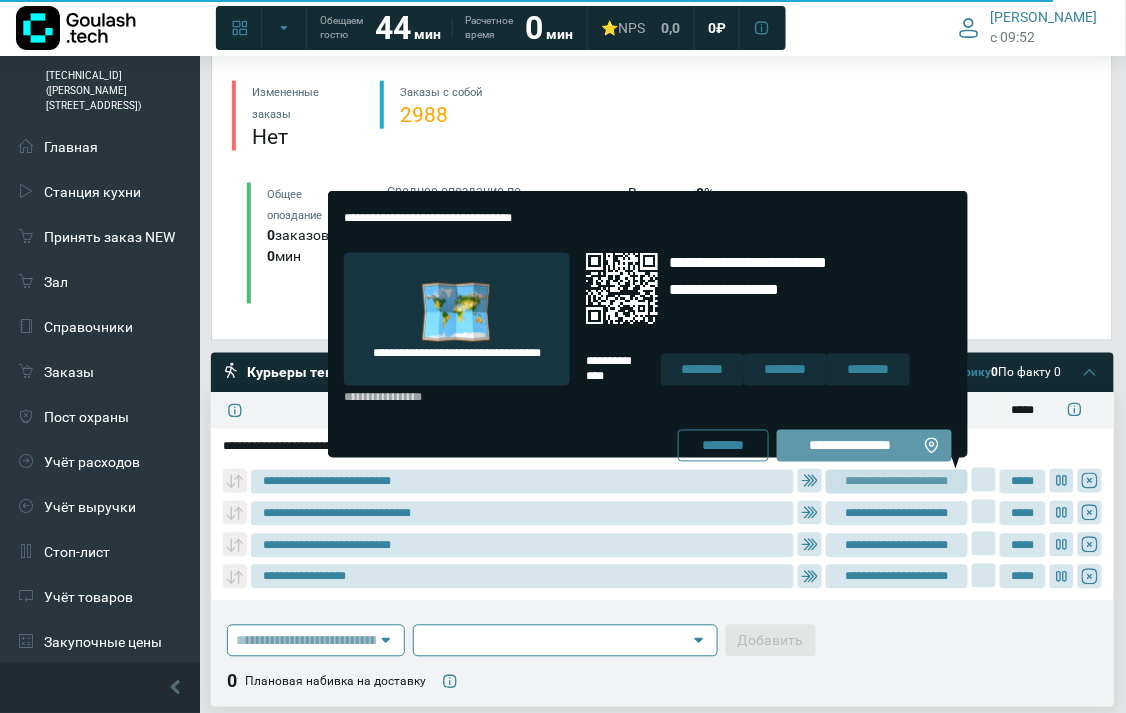 click on "**********" at bounding box center (864, 446) 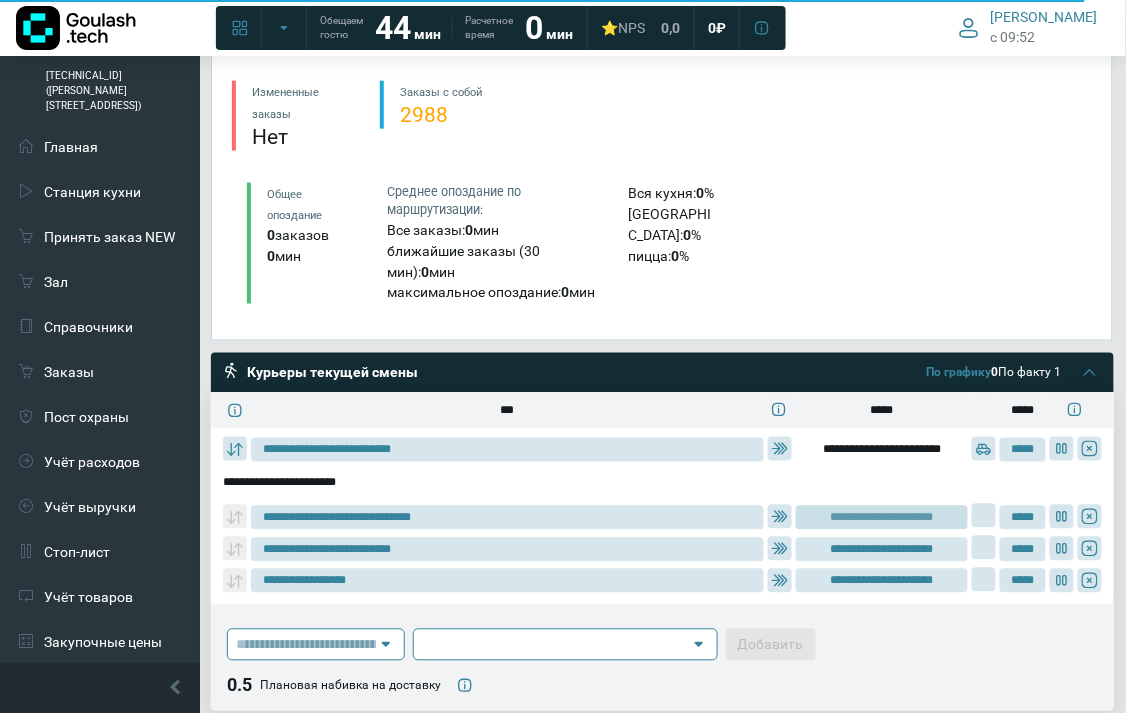 click on "**********" at bounding box center (882, 518) 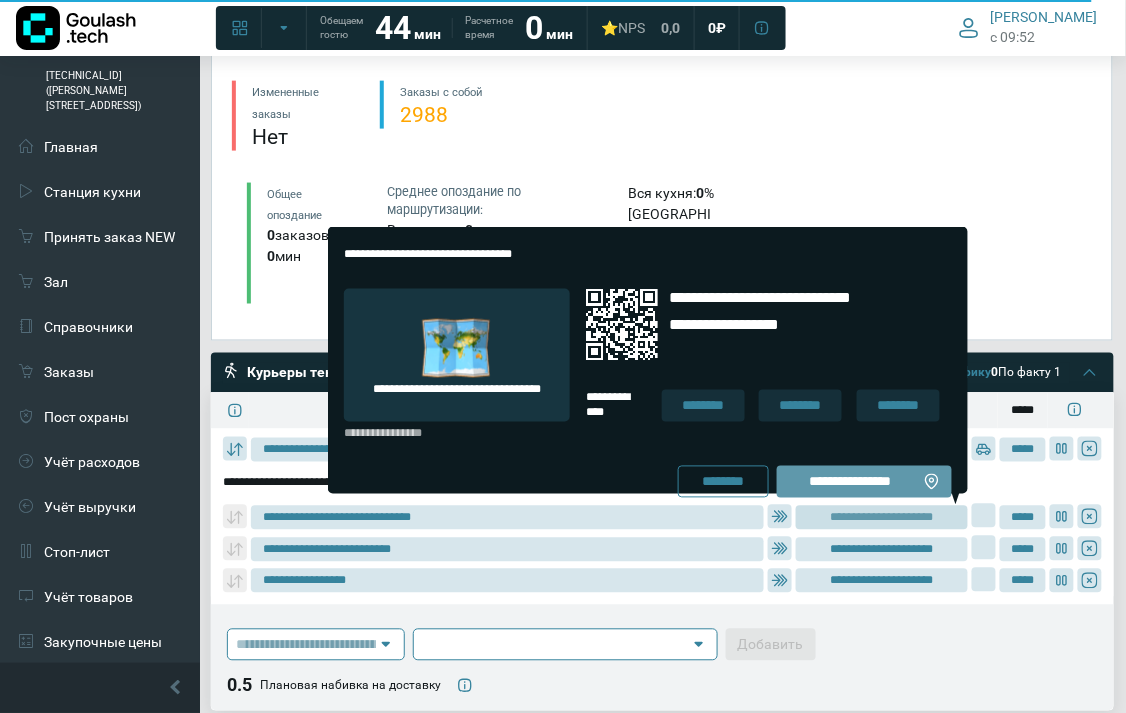 click on "**********" at bounding box center (850, 482) 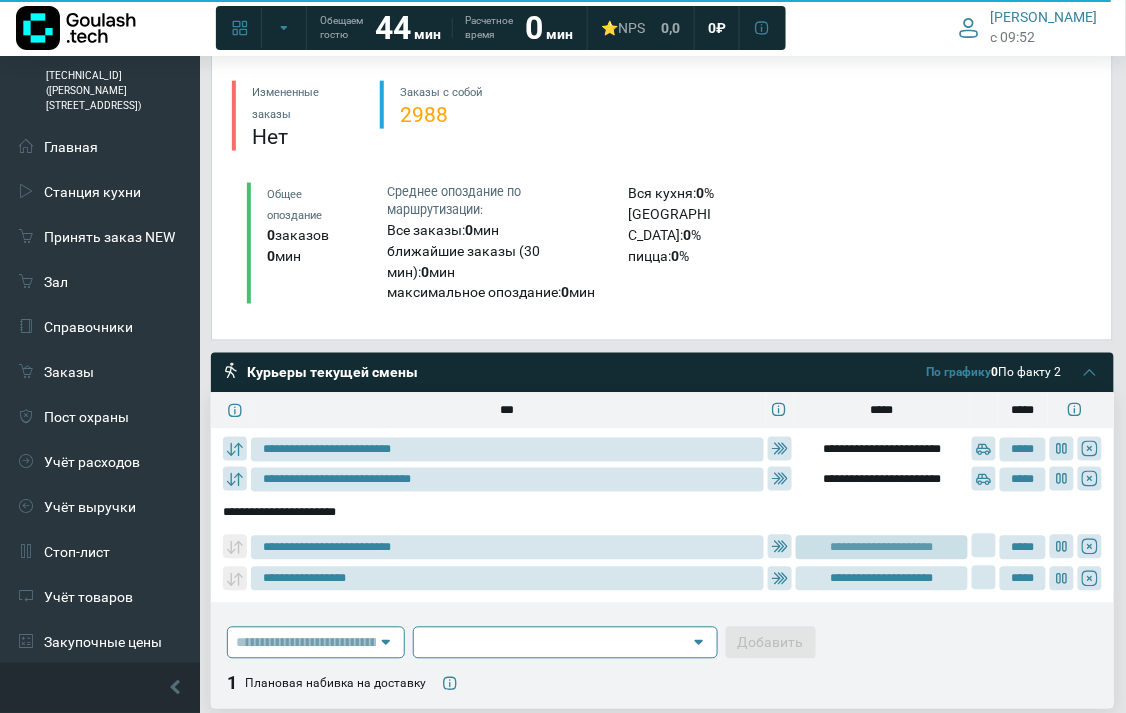 click on "**********" at bounding box center [882, 548] 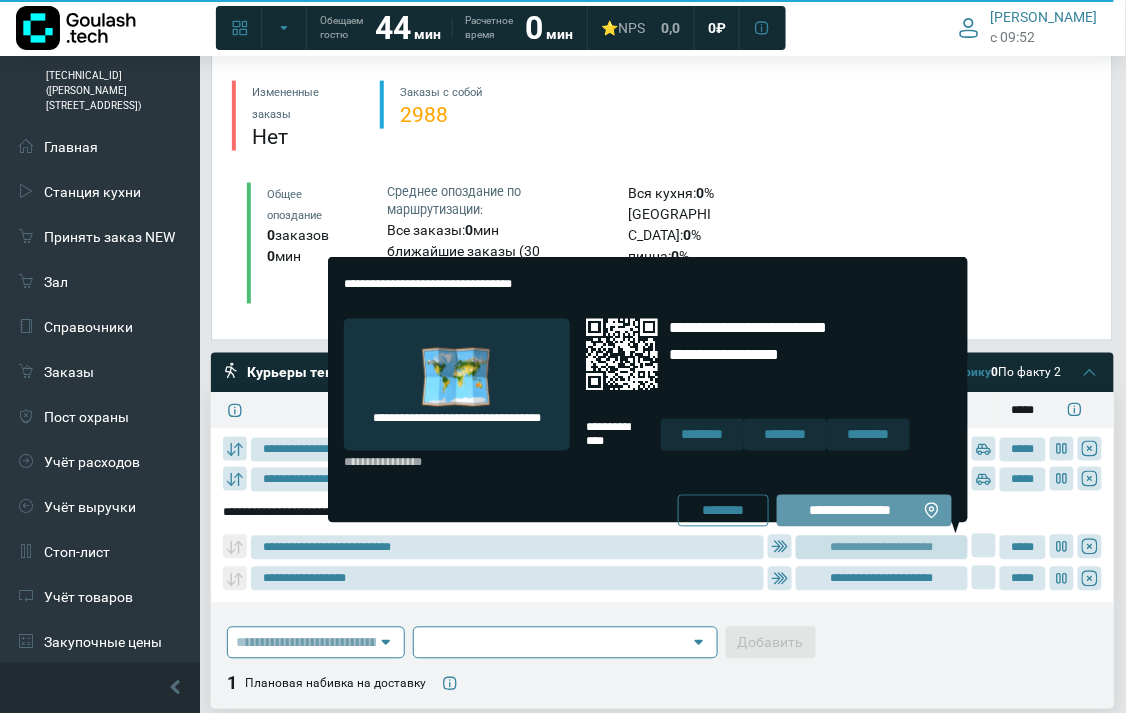 click on "**********" at bounding box center [850, 511] 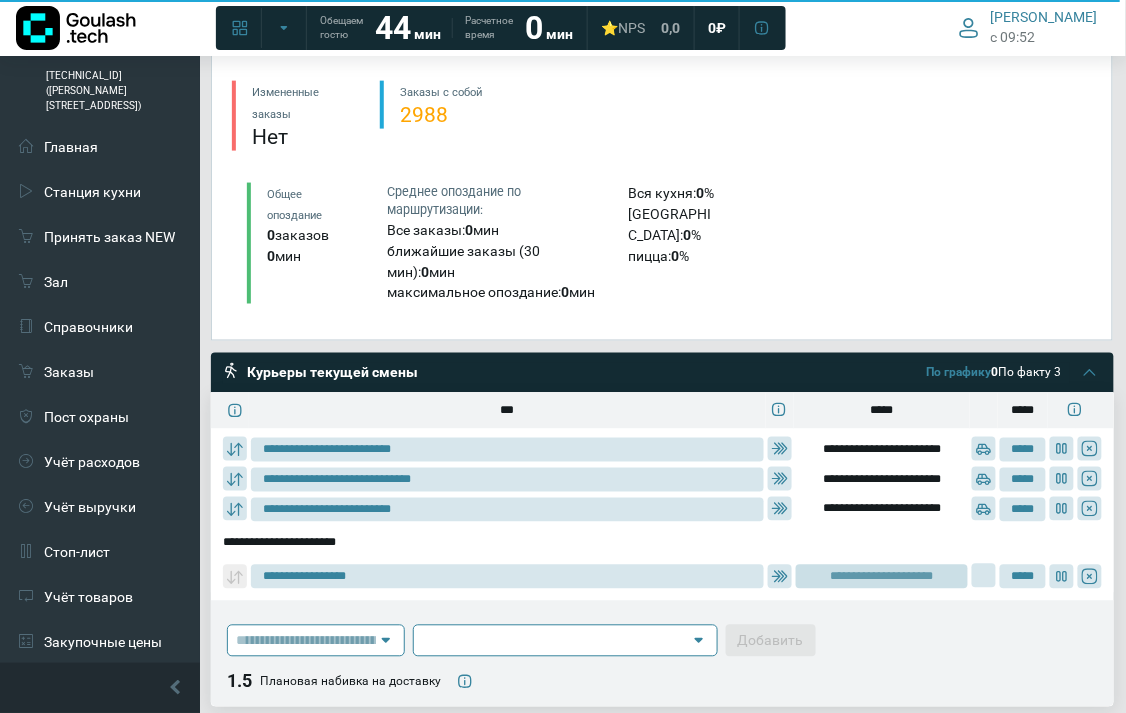 click on "**********" at bounding box center [882, 577] 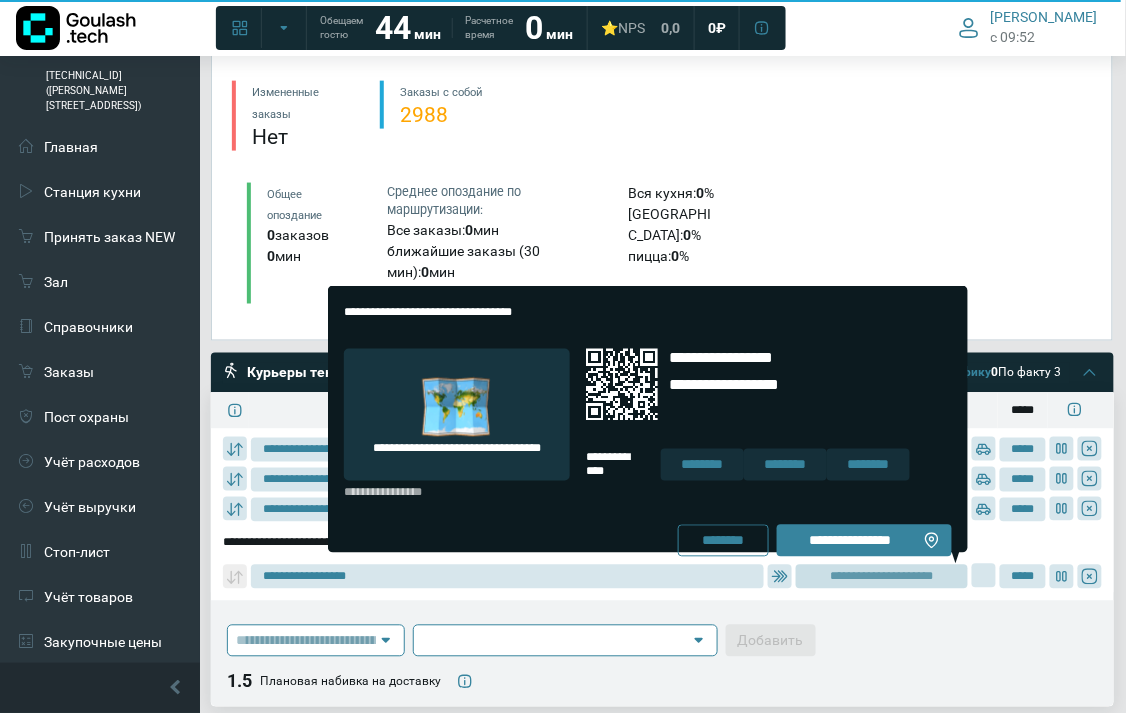 click on "**********" 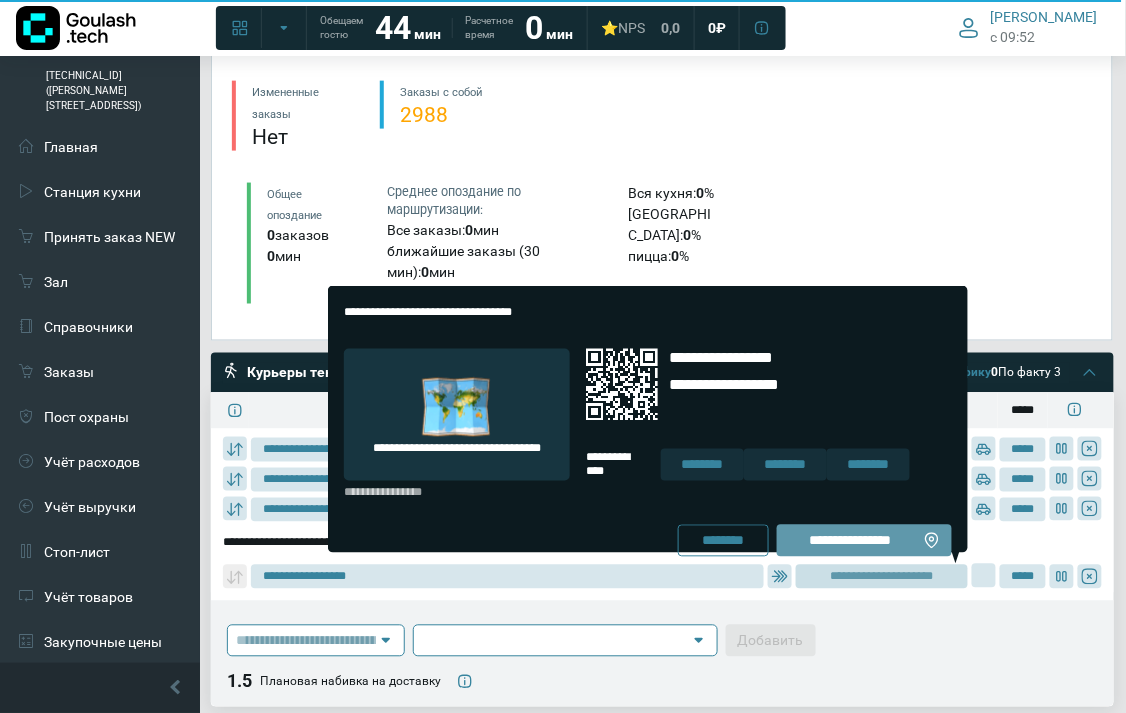 click on "**********" at bounding box center [850, 541] 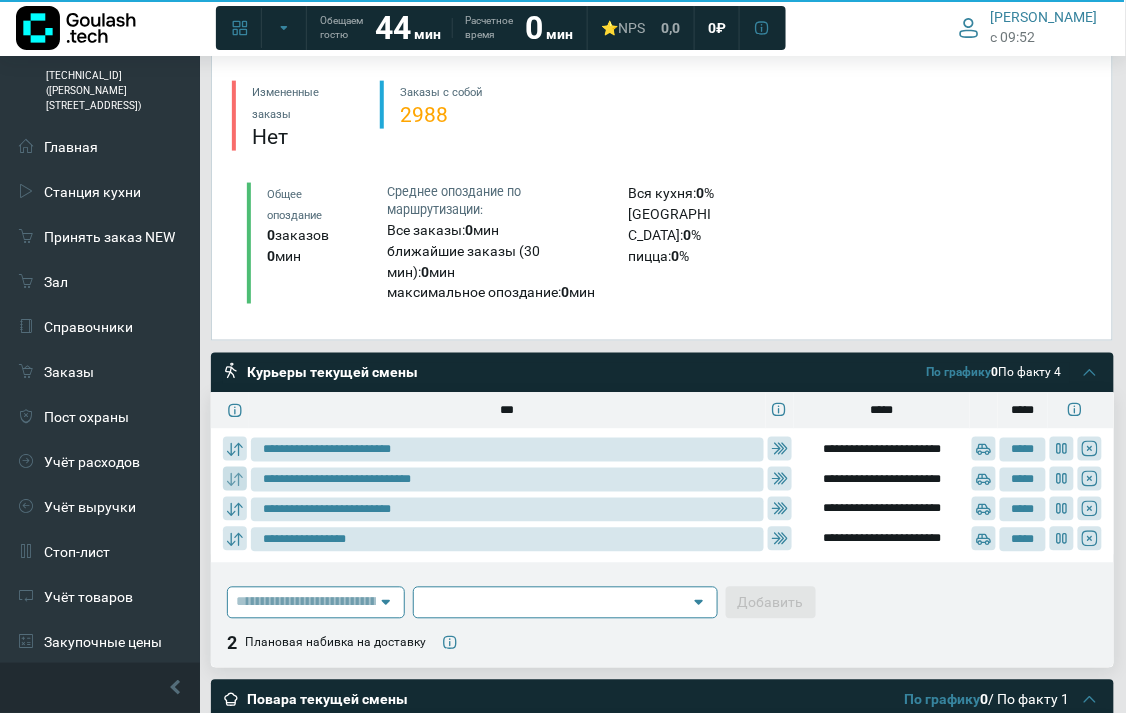 type 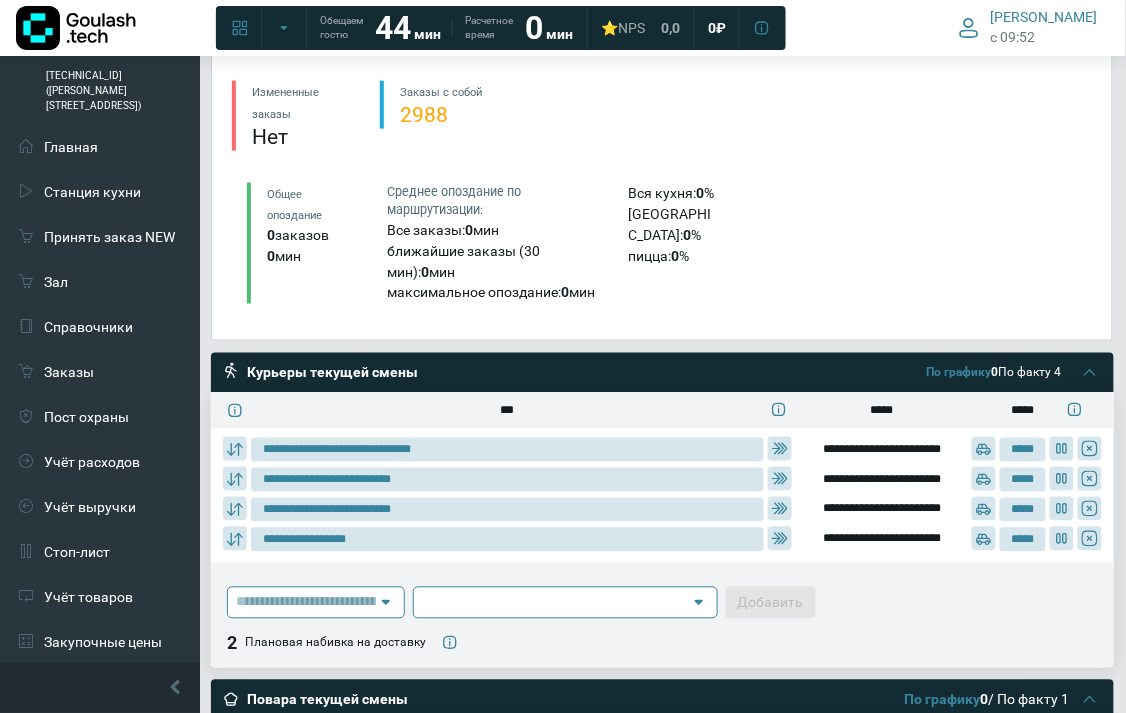 scroll, scrollTop: 444, scrollLeft: 0, axis: vertical 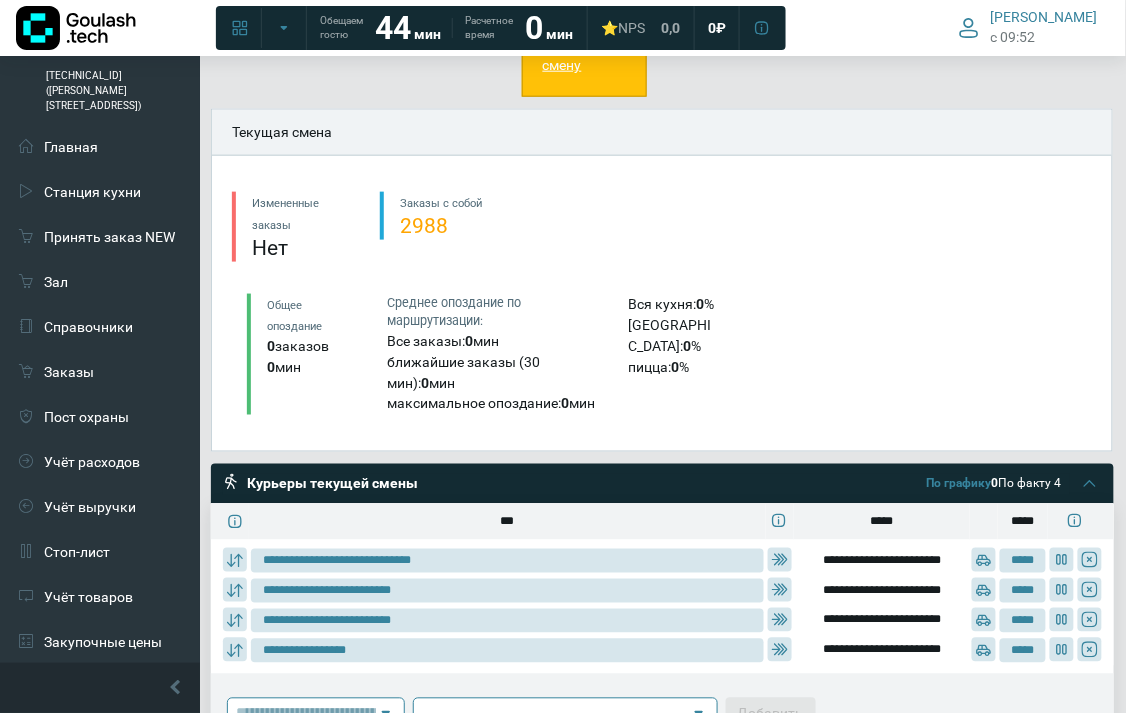 type on "**********" 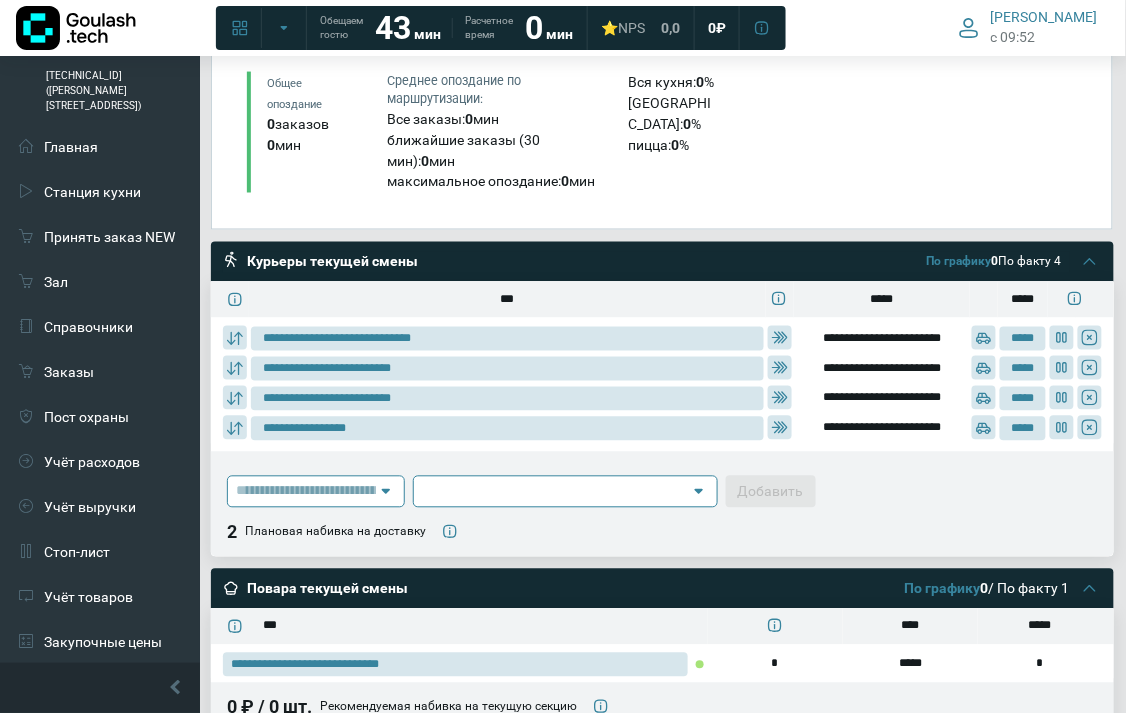 scroll, scrollTop: 444, scrollLeft: 0, axis: vertical 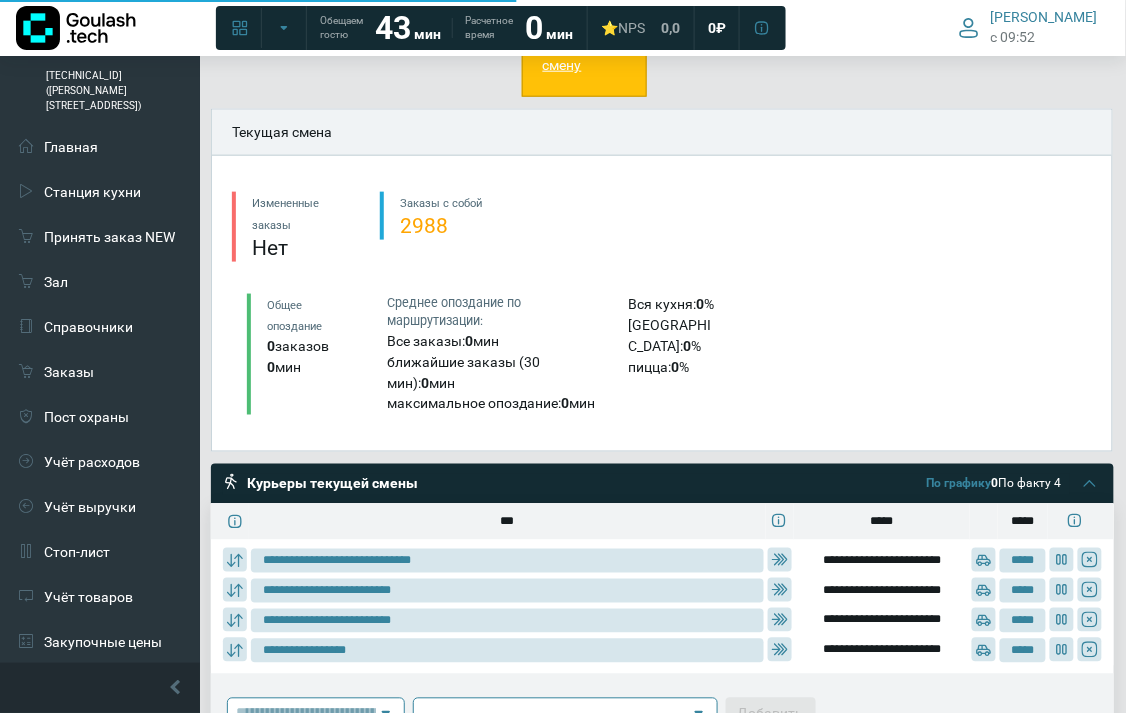 type on "**********" 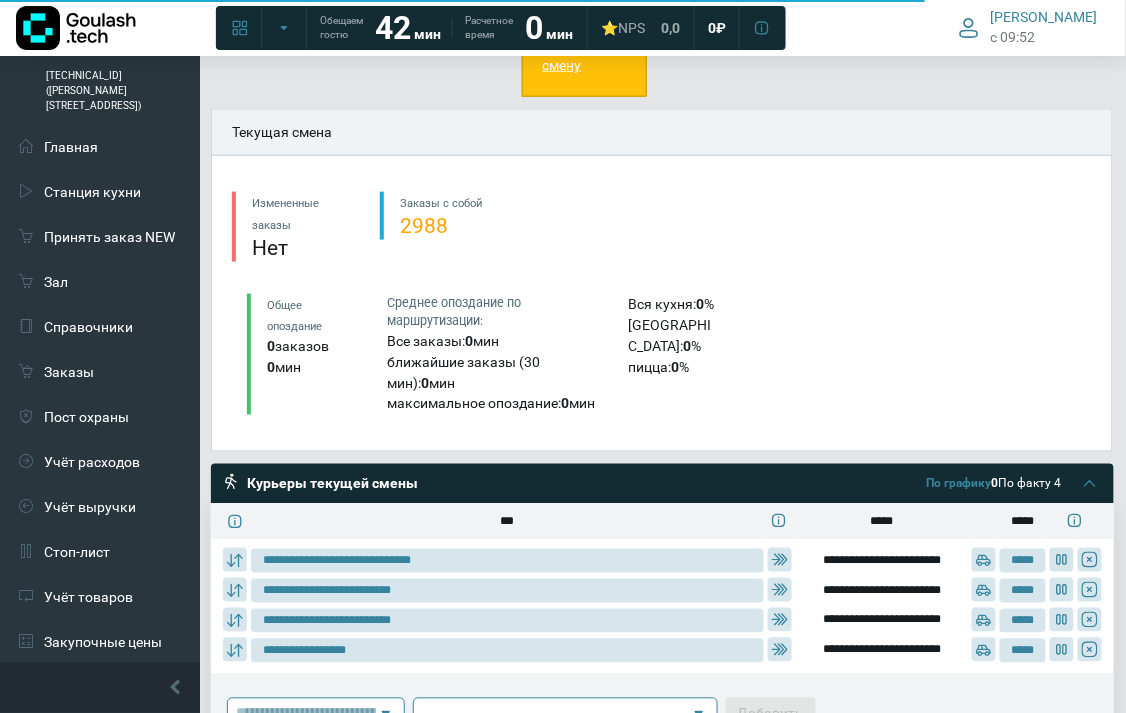 type on "**********" 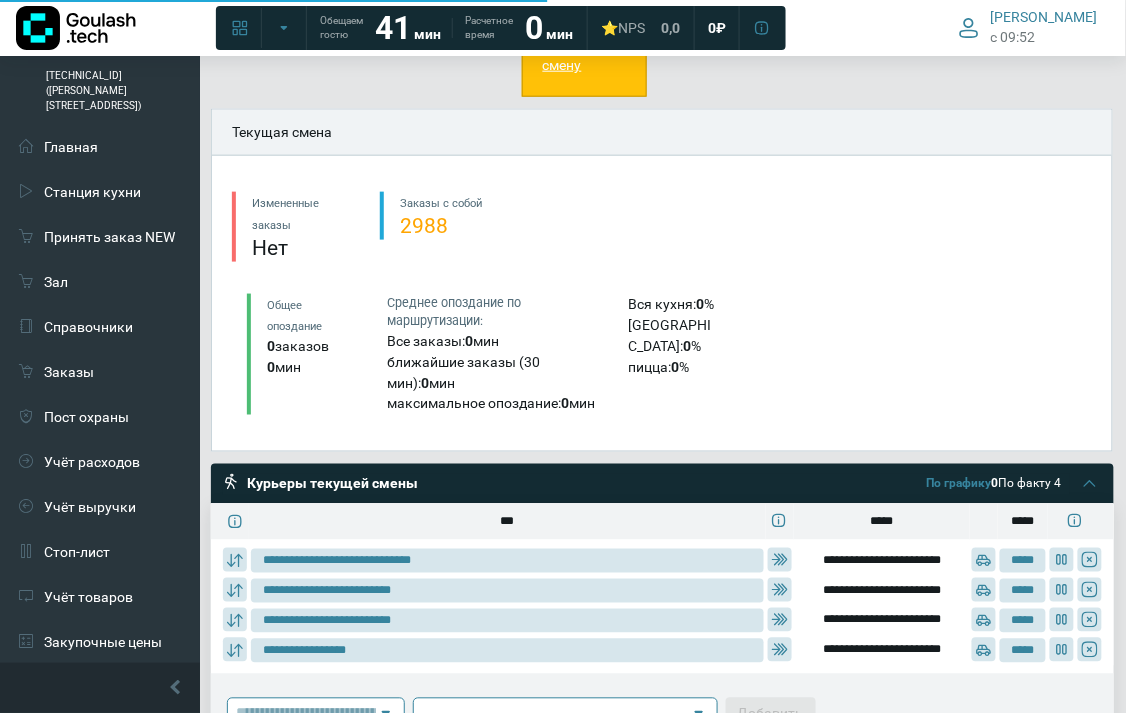 type on "**********" 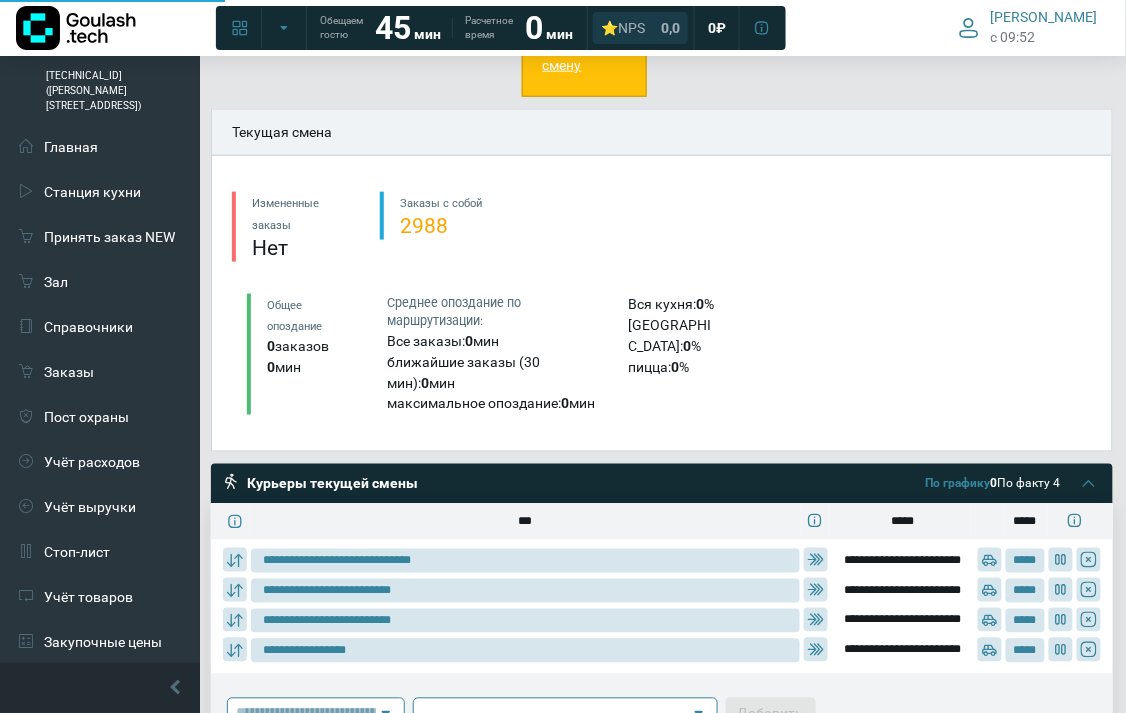 type on "**********" 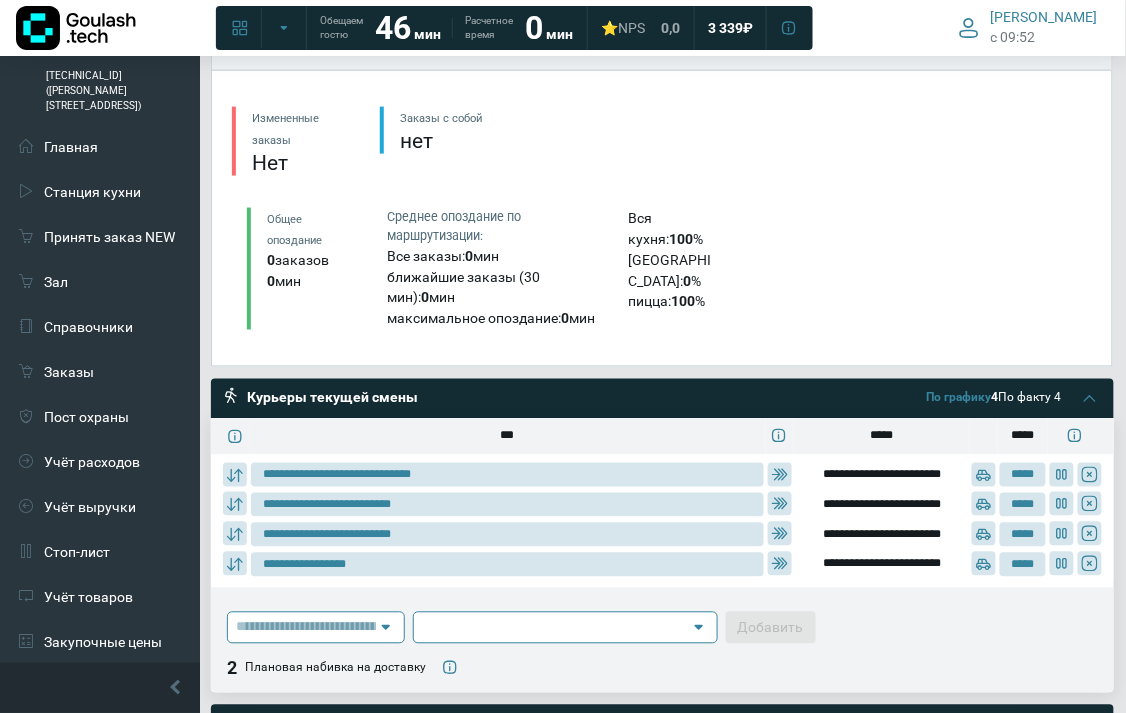scroll, scrollTop: 444, scrollLeft: 0, axis: vertical 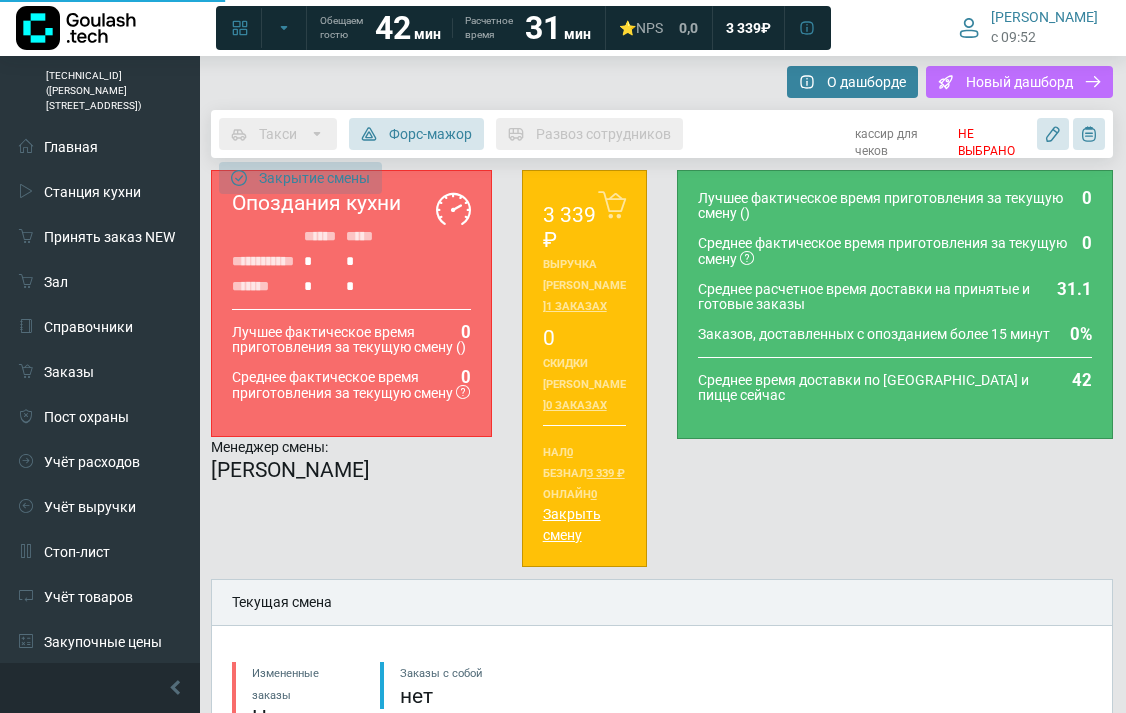 type on "**********" 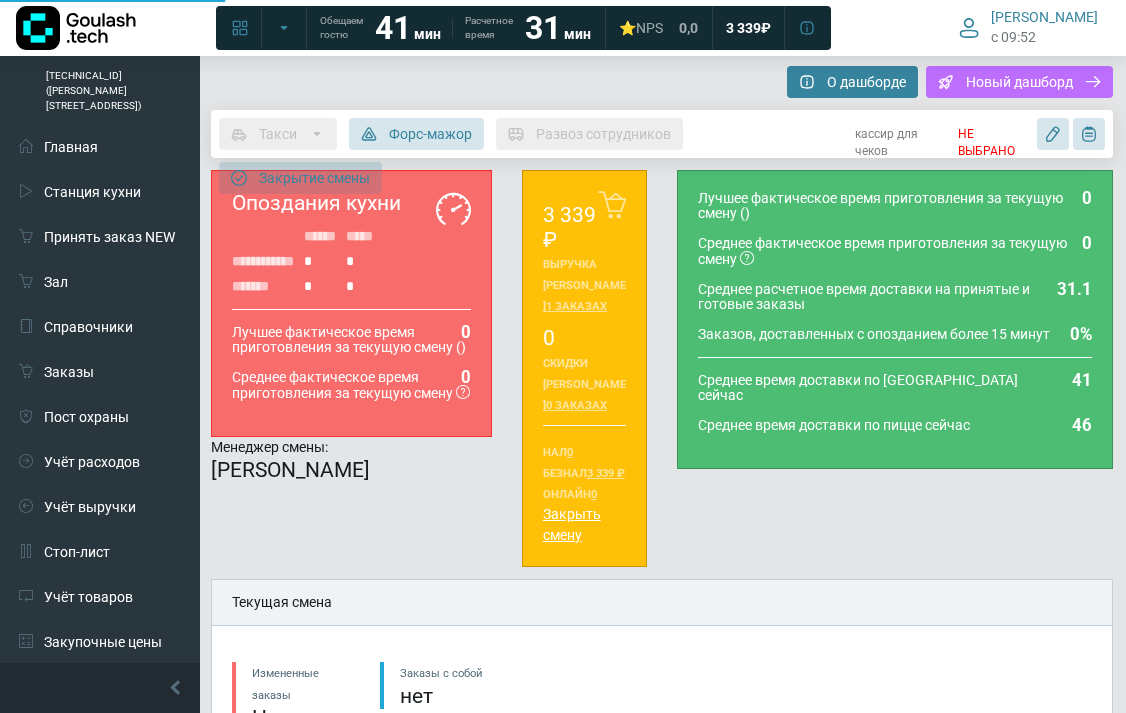 type on "**********" 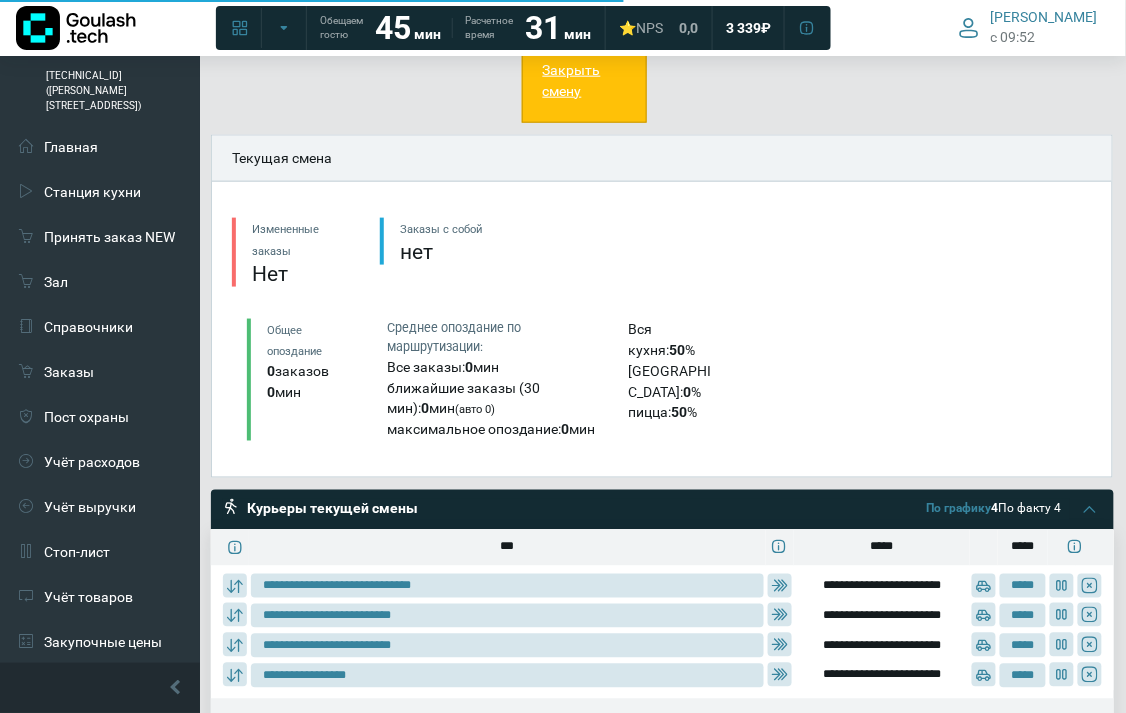 scroll, scrollTop: 444, scrollLeft: 0, axis: vertical 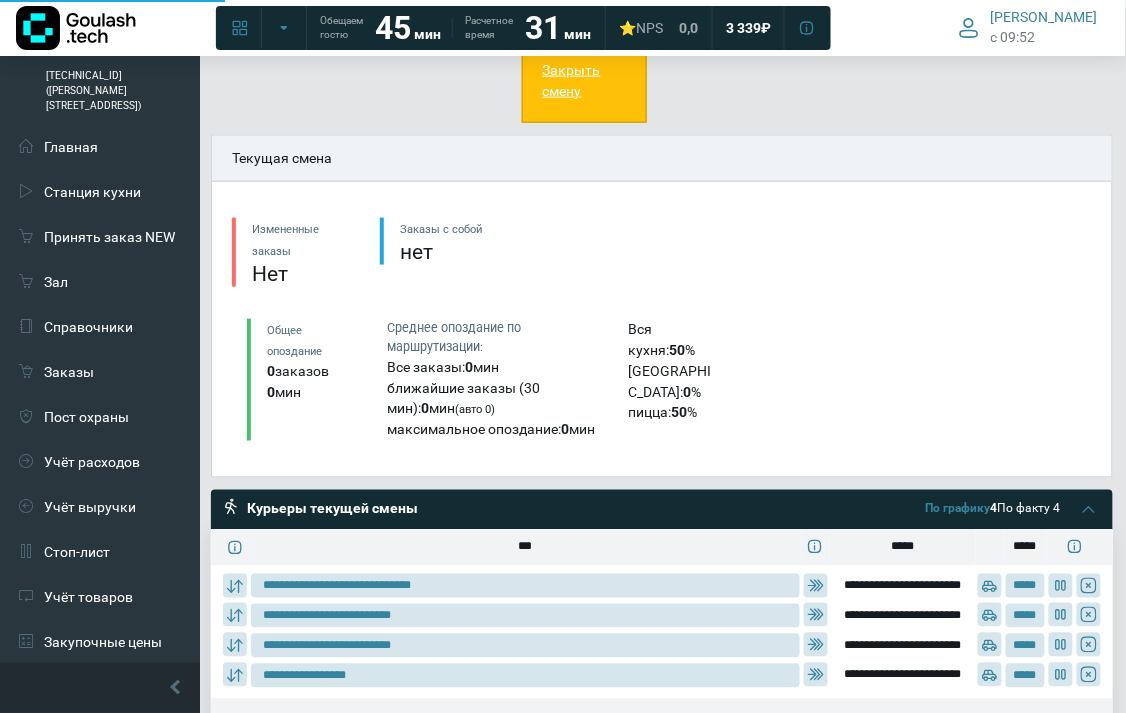 type on "**********" 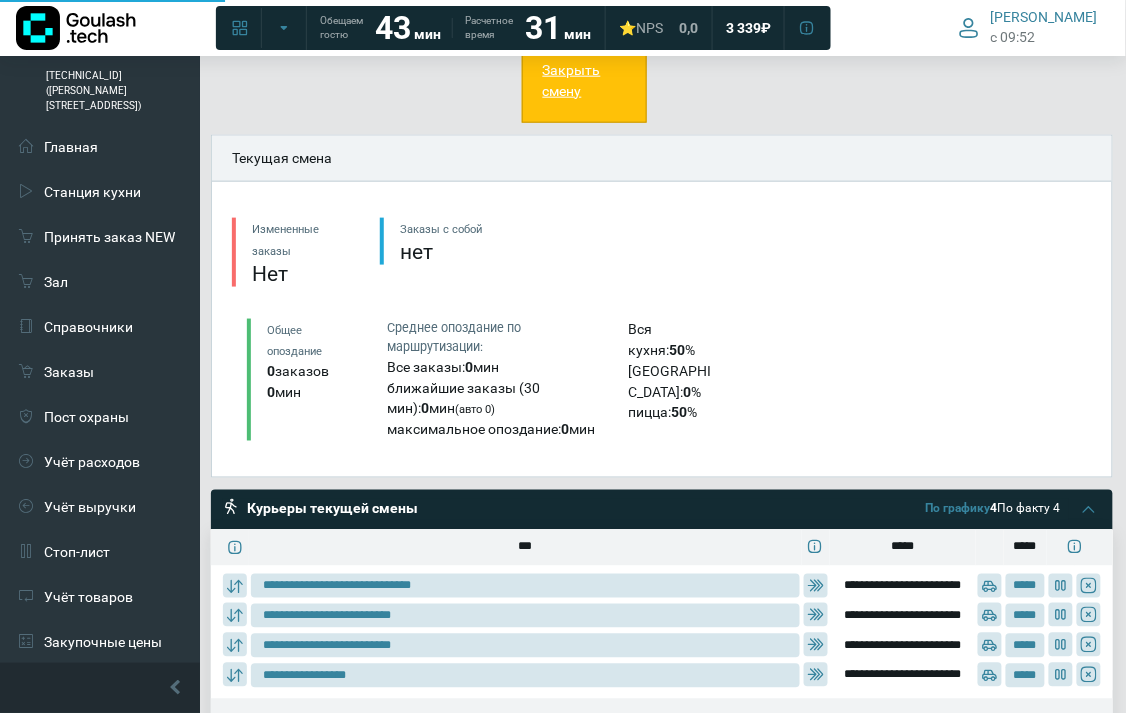 type on "**********" 